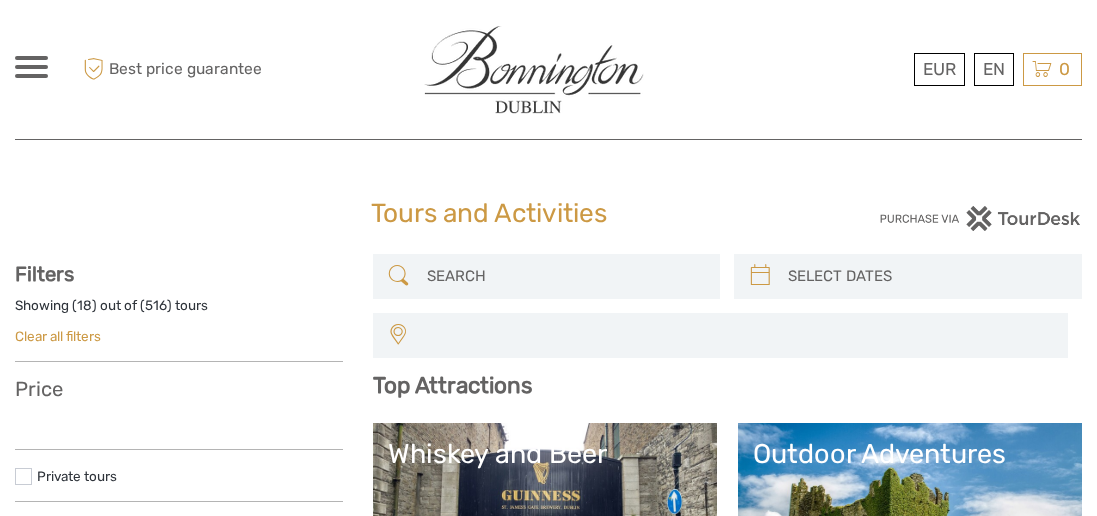 select 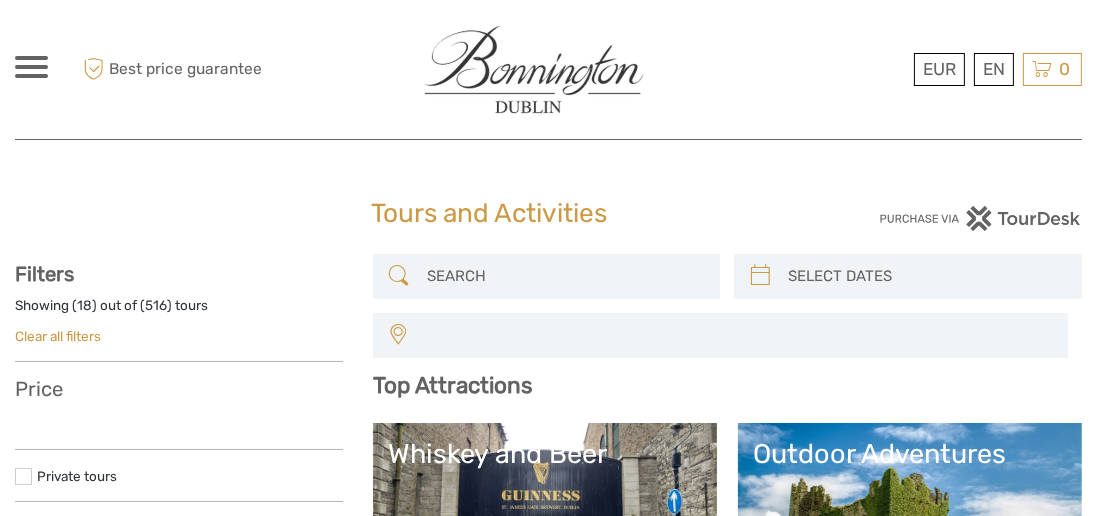 scroll, scrollTop: 0, scrollLeft: 0, axis: both 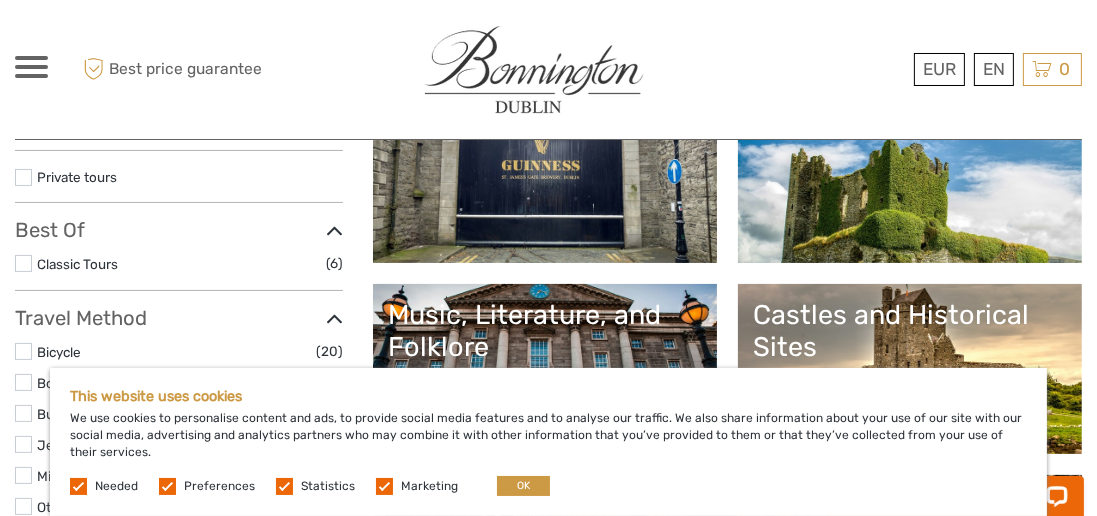click on "Whiskey and Beer" at bounding box center [545, 178] 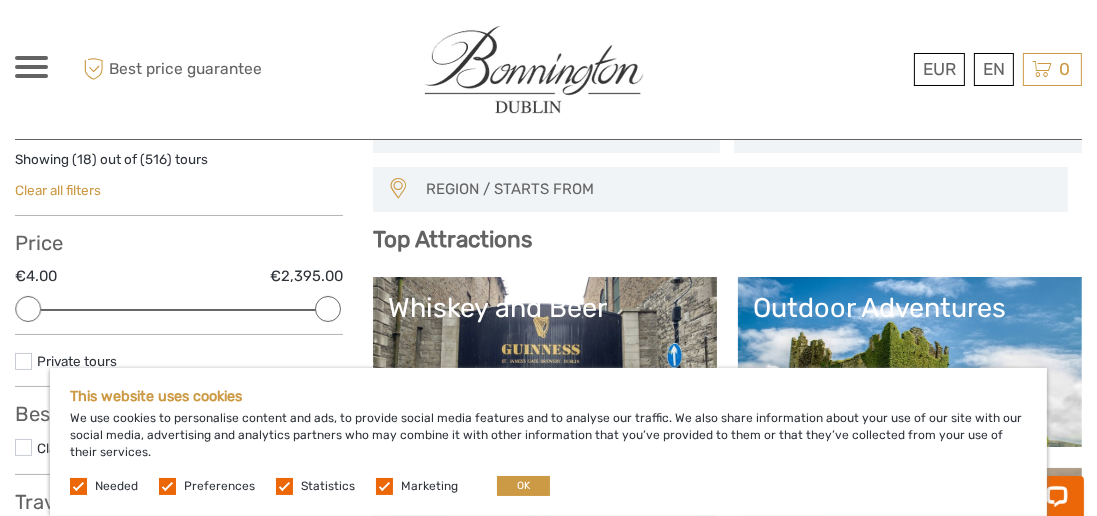 scroll, scrollTop: 142, scrollLeft: 0, axis: vertical 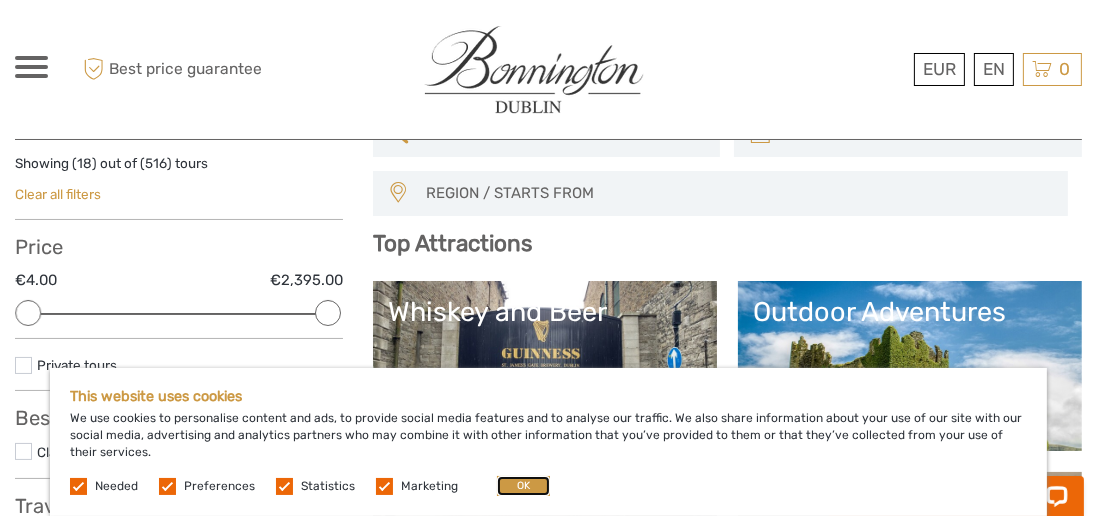 click on "OK" at bounding box center [523, 486] 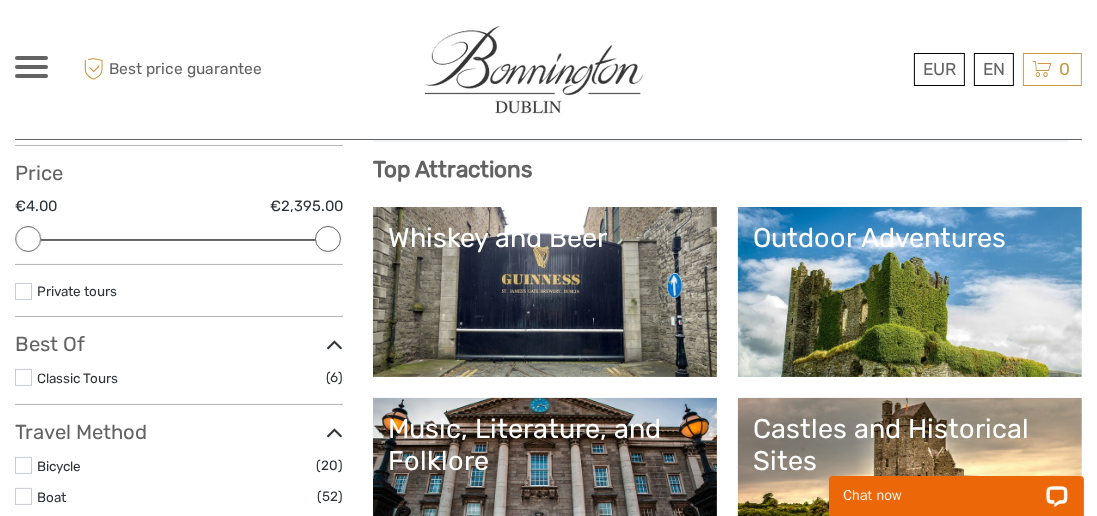 scroll, scrollTop: 216, scrollLeft: 0, axis: vertical 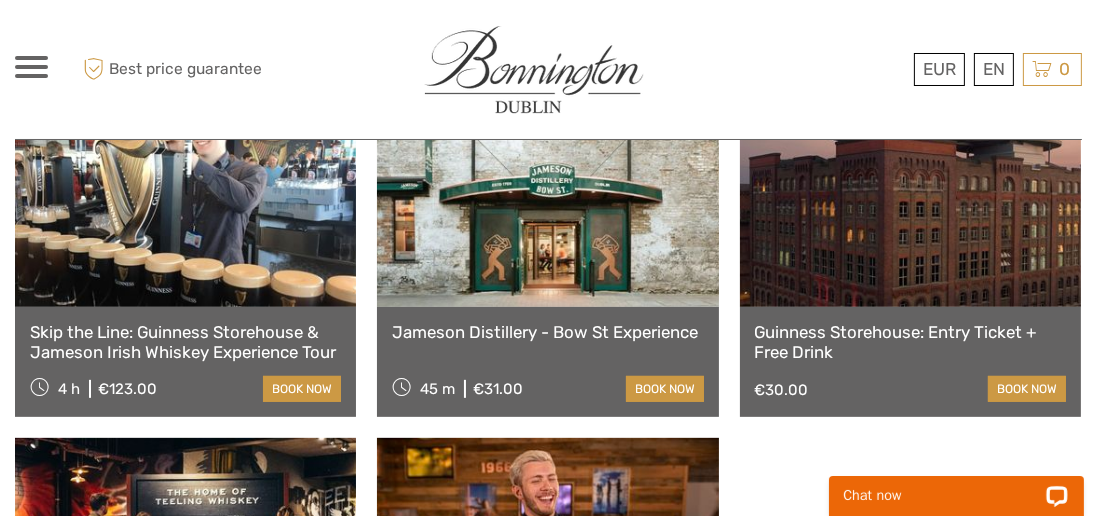click on "book now" at bounding box center (665, 389) 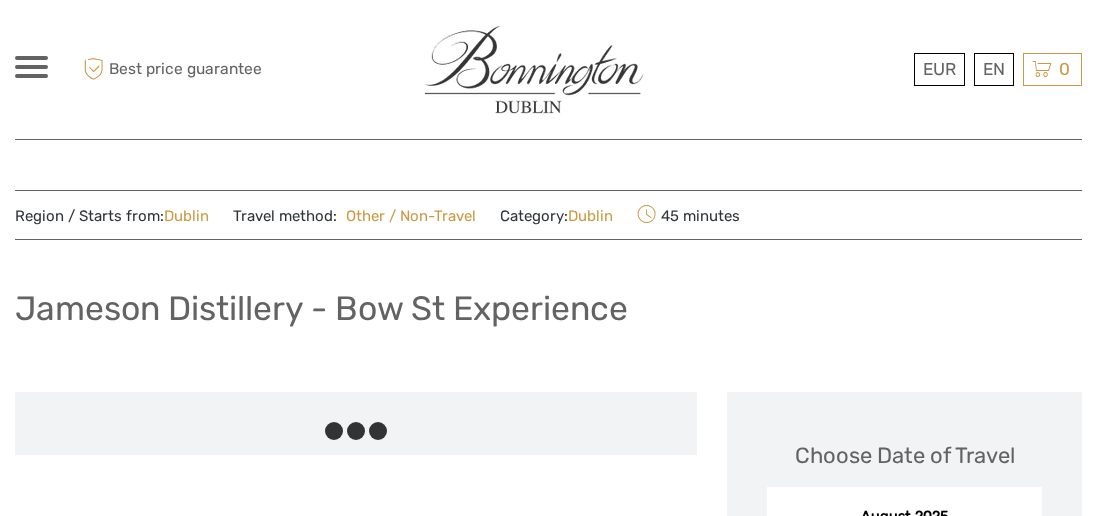 scroll, scrollTop: 0, scrollLeft: 0, axis: both 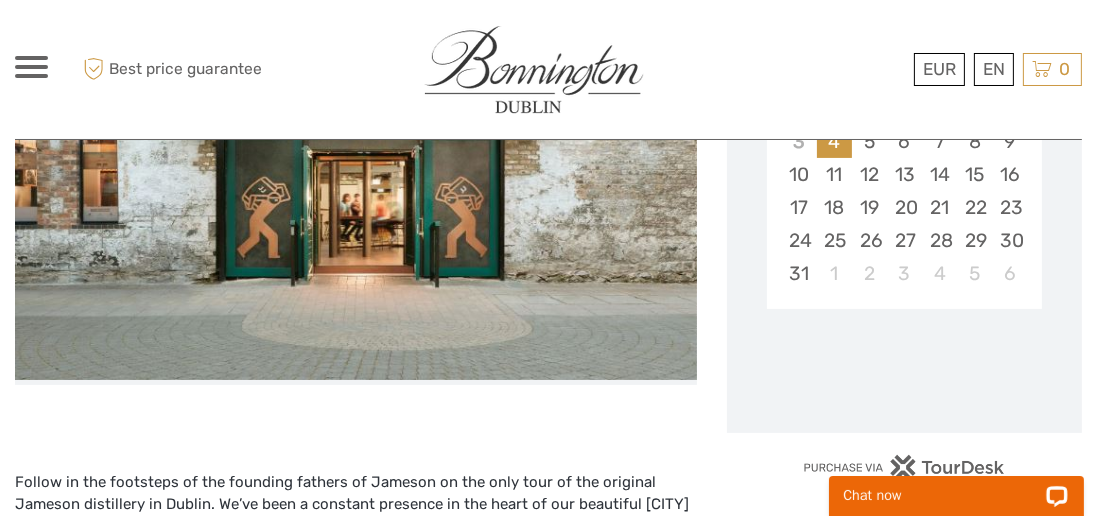 click on "Choose Date of Travel Next Month August 2025 Su Mo Tu We Th Fr Sa 27 28 29 30 31 1 2 3 4 5 6 7 8 9 10 11 12 13 14 15 16 17 18 19 20 21 22 23 24 25 26 27 28 29 30 31 1 2 3 4 5 6 Loading..." at bounding box center (904, 172) 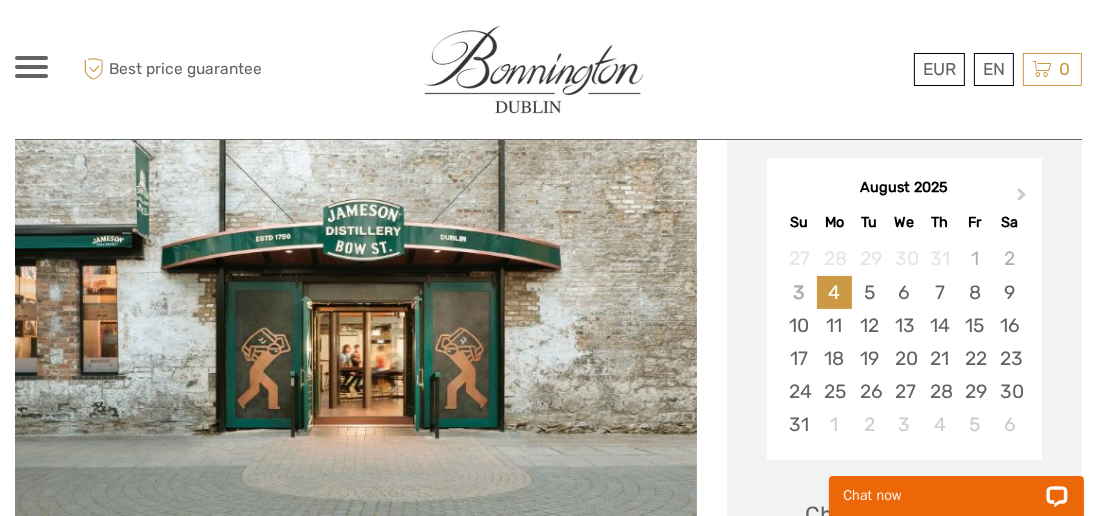 scroll, scrollTop: 288, scrollLeft: 0, axis: vertical 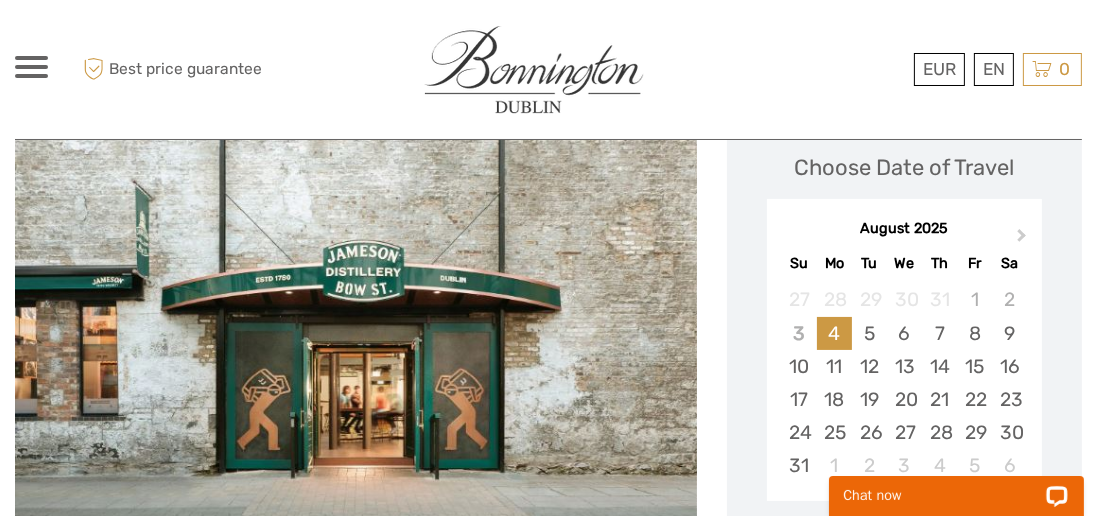 click on "Next Month" at bounding box center (1024, 240) 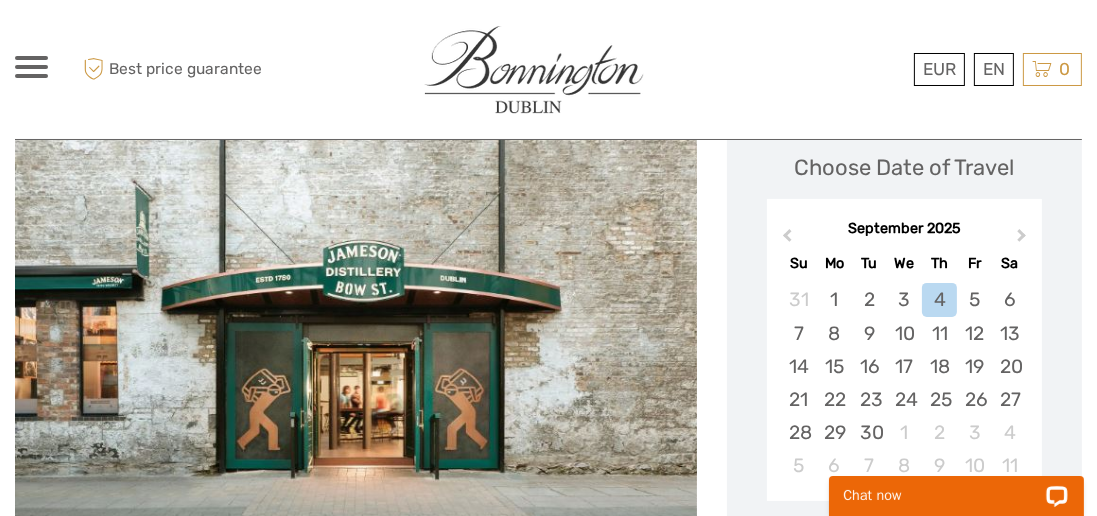 click on "Next Month" at bounding box center (1024, 240) 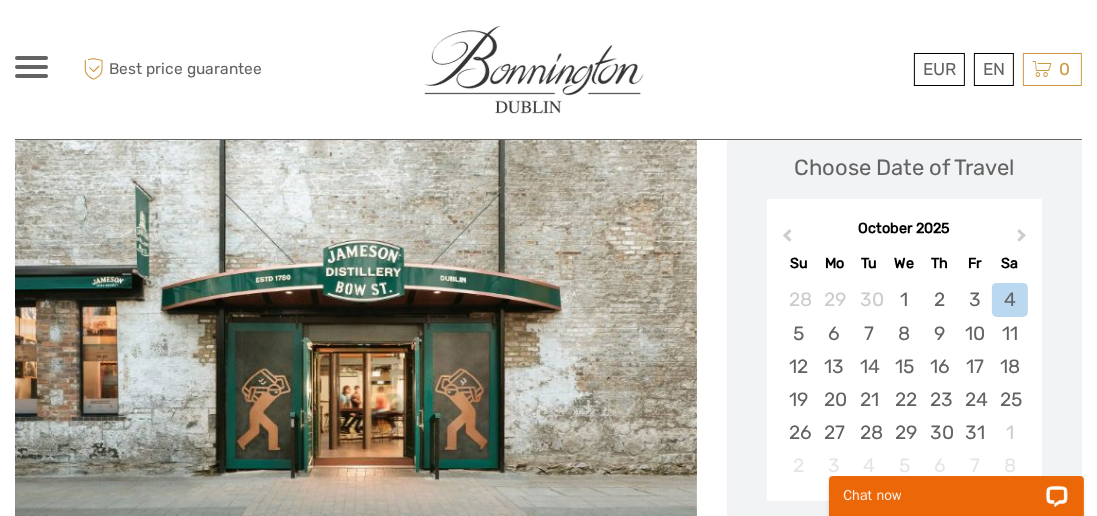 click on "Previous Month" at bounding box center (785, 240) 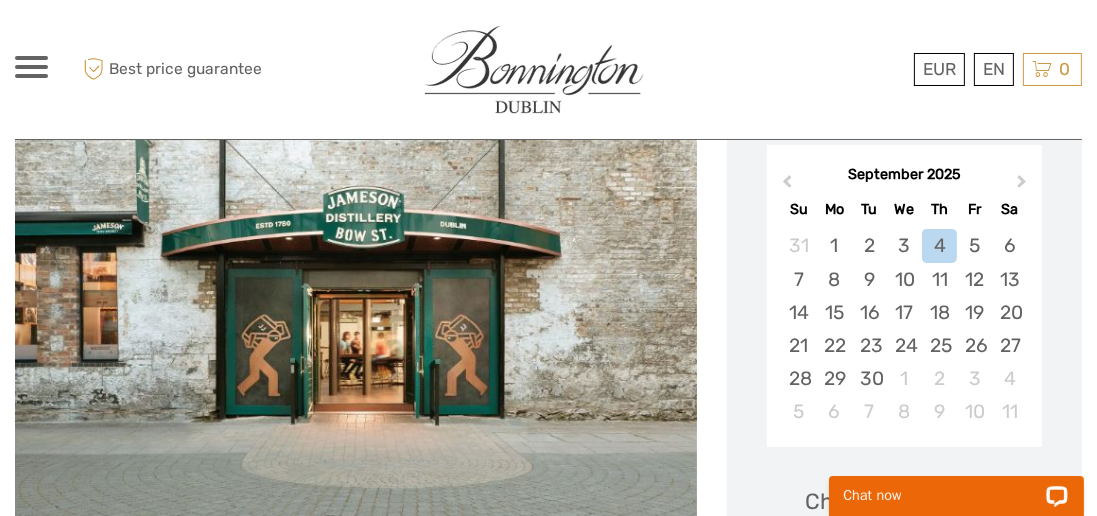 scroll, scrollTop: 346, scrollLeft: 0, axis: vertical 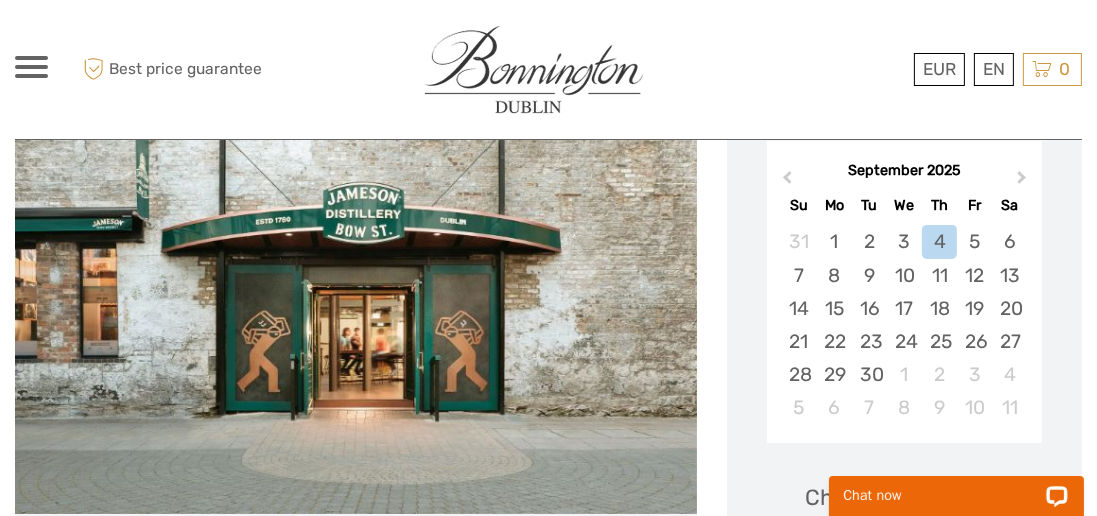 click on "8" at bounding box center [834, 275] 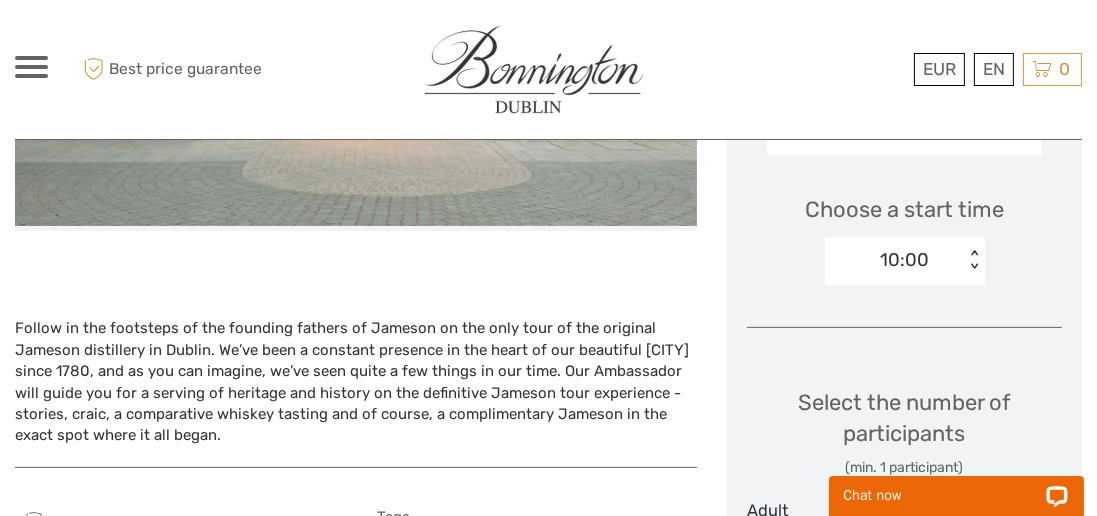 scroll, scrollTop: 638, scrollLeft: 0, axis: vertical 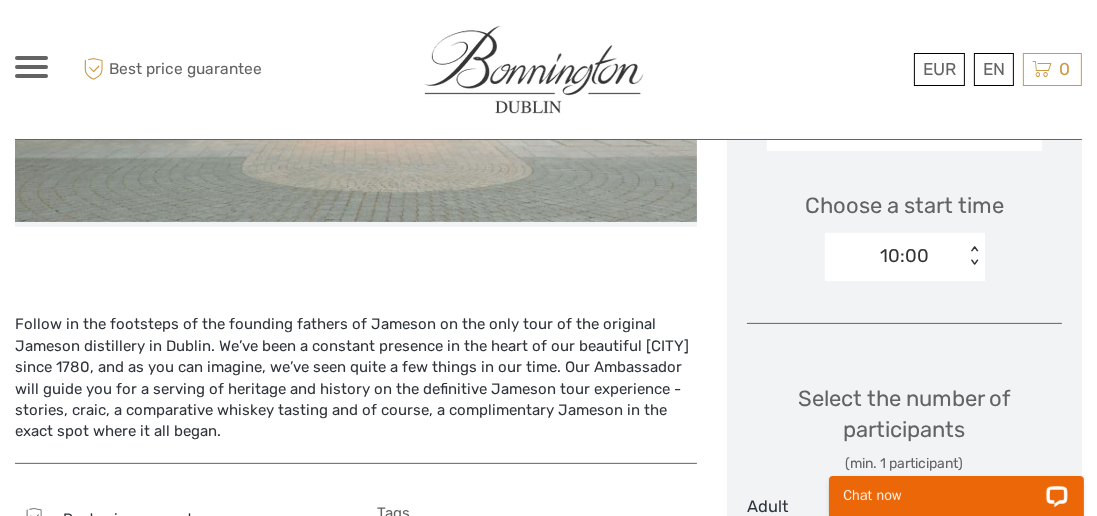 click on "+" at bounding box center [1047, 510] 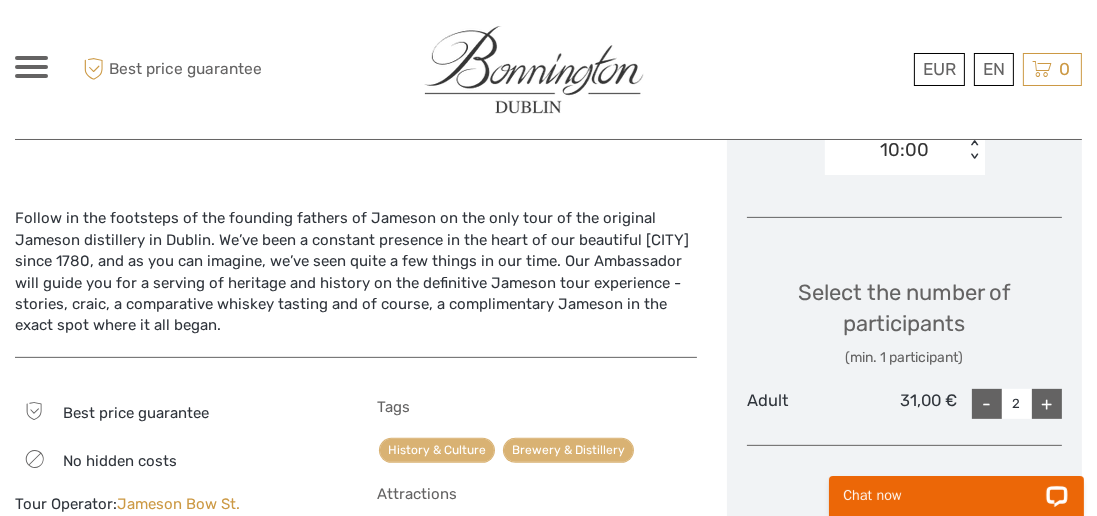 scroll, scrollTop: 738, scrollLeft: 0, axis: vertical 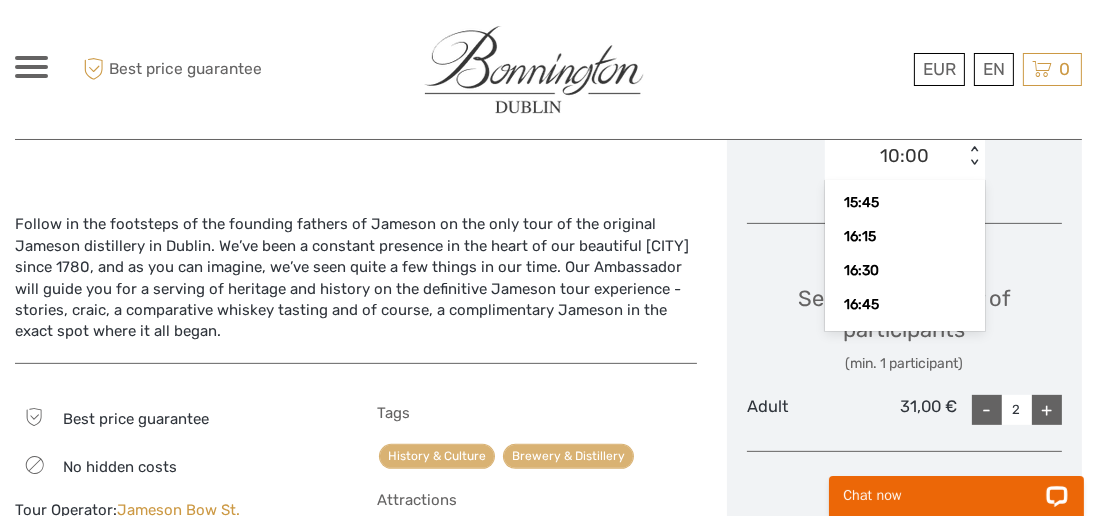 click on "16:30" at bounding box center [905, 271] 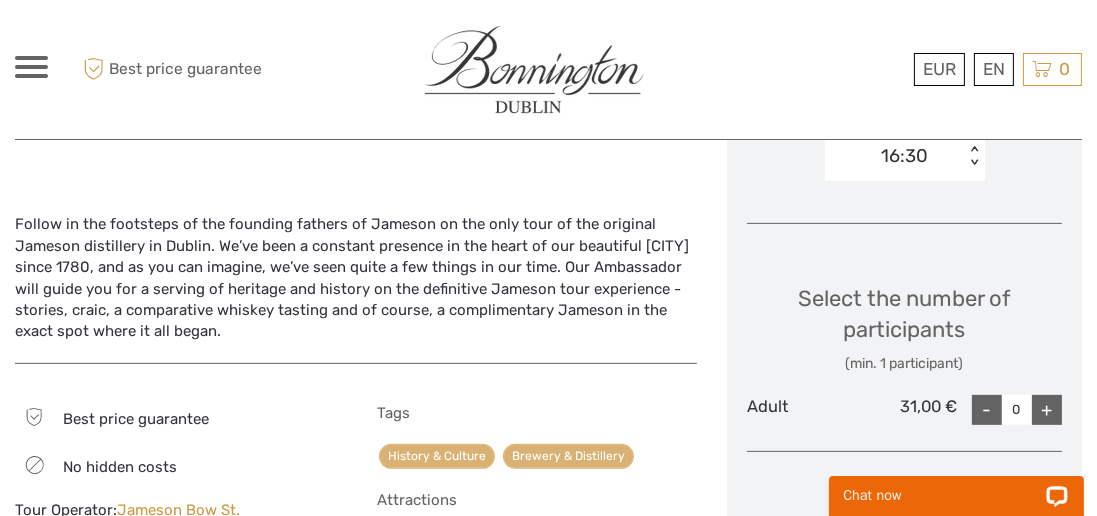 click on "+" at bounding box center [1047, 410] 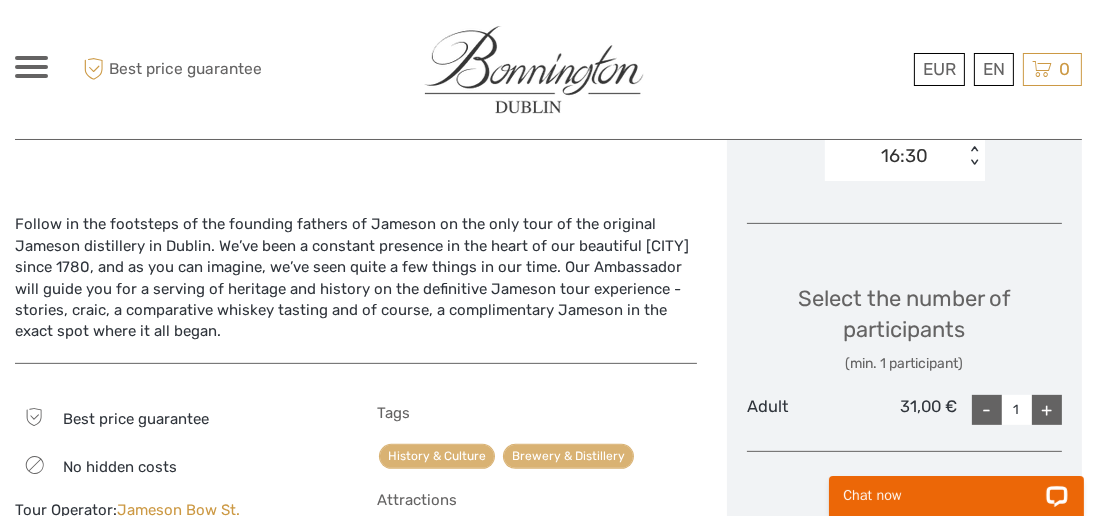 click on "+" at bounding box center [1047, 410] 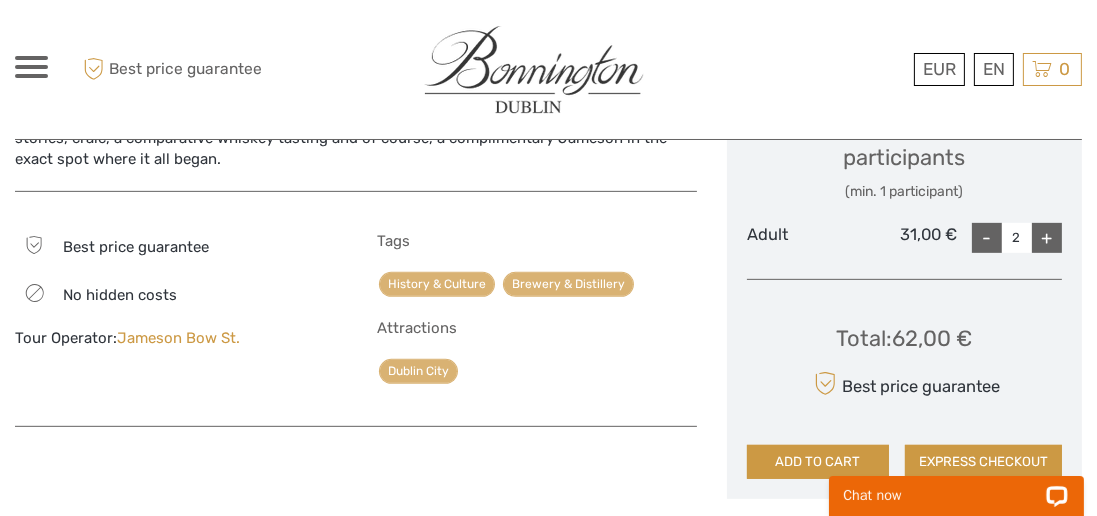 scroll, scrollTop: 916, scrollLeft: 0, axis: vertical 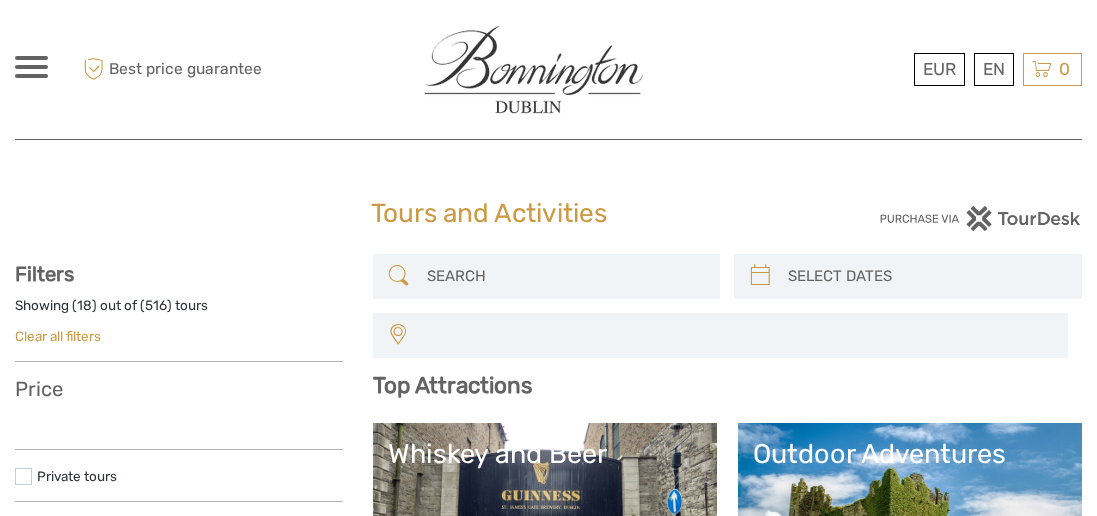 select 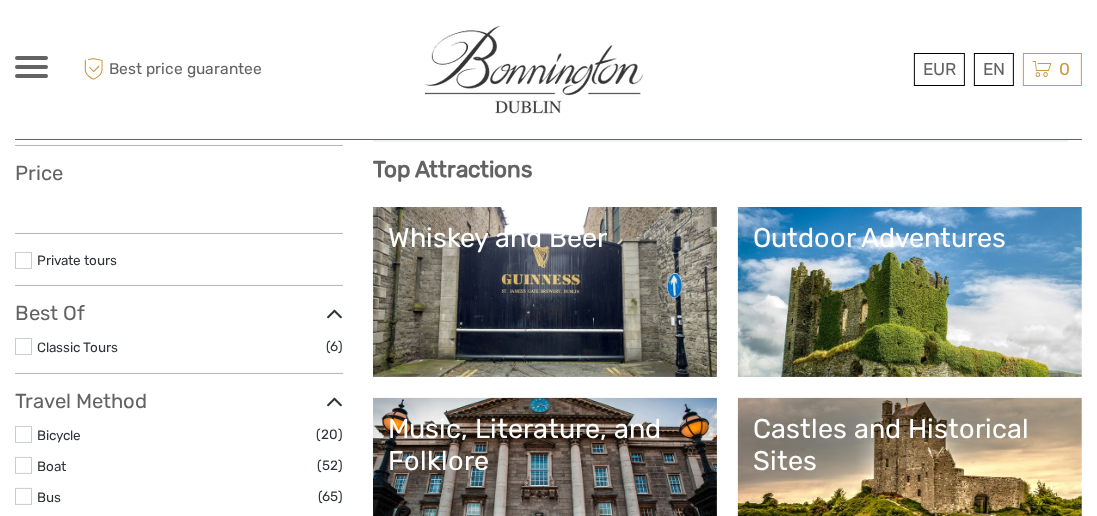 select 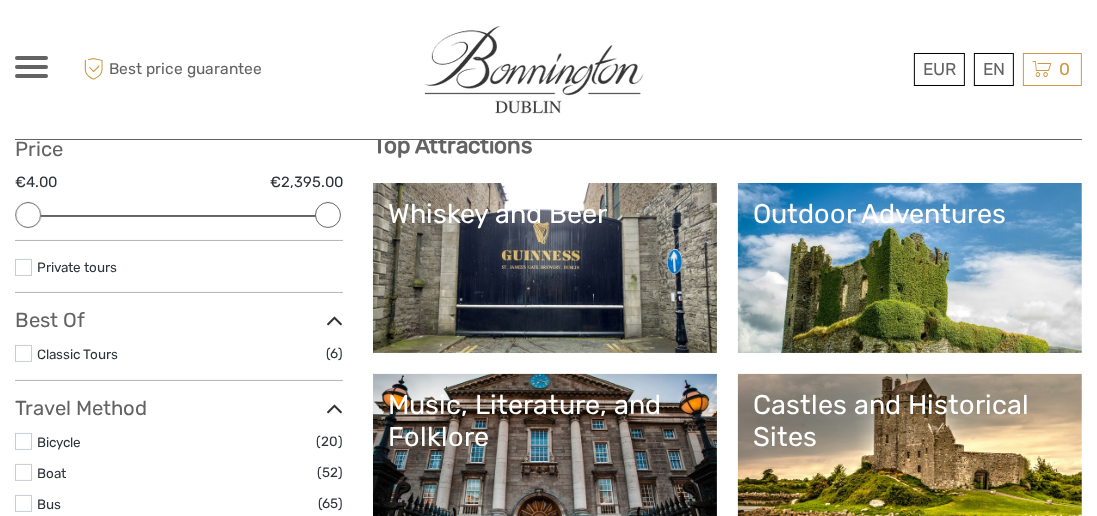 scroll, scrollTop: 317, scrollLeft: 0, axis: vertical 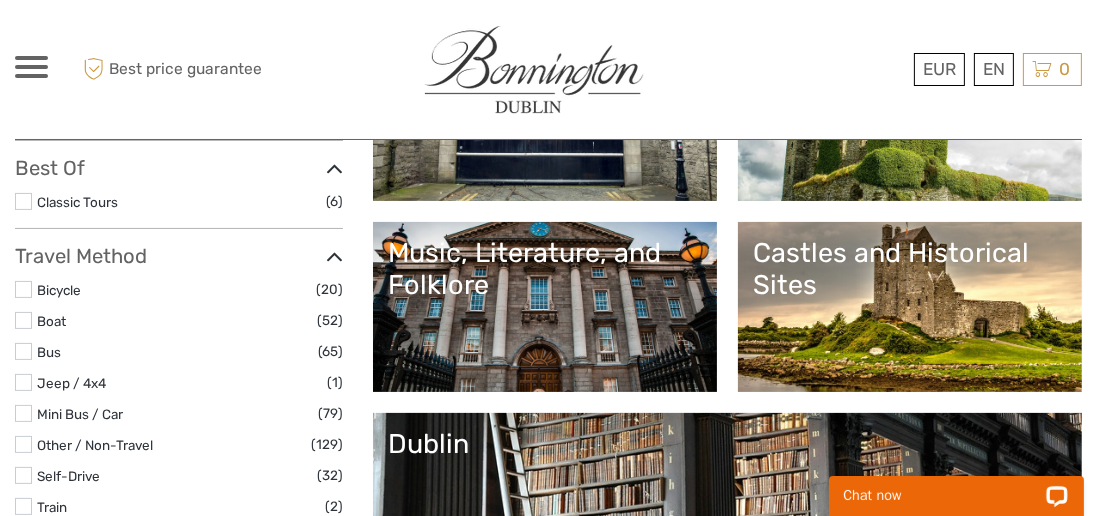 click on "Castles and Historical Sites" at bounding box center [910, 307] 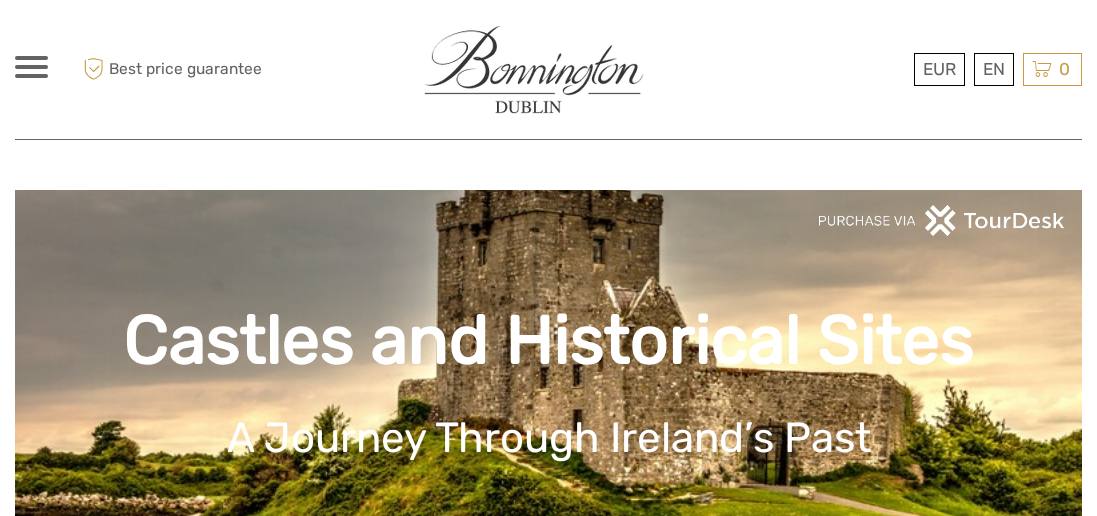 scroll, scrollTop: 0, scrollLeft: 0, axis: both 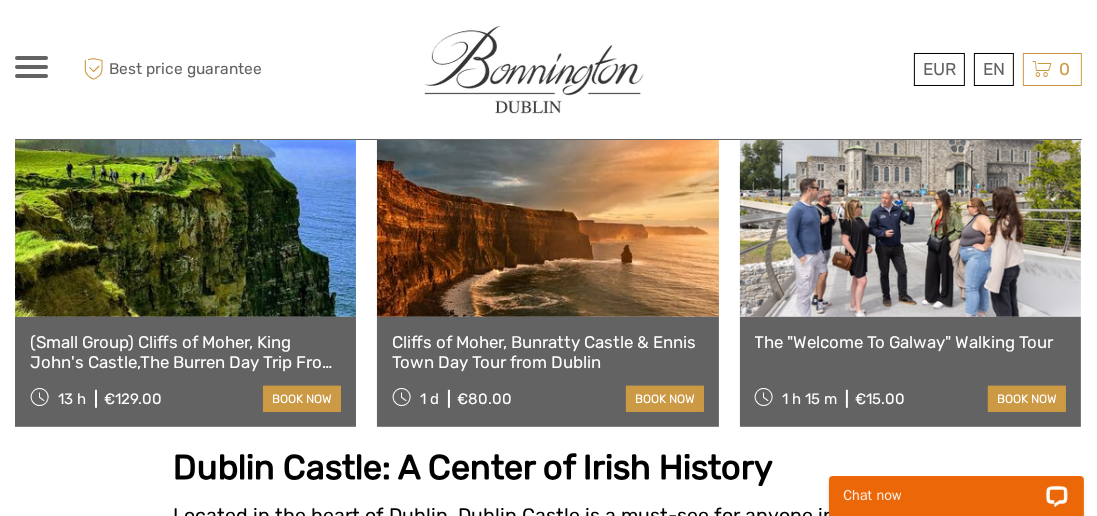 click on "book now" at bounding box center [1027, 399] 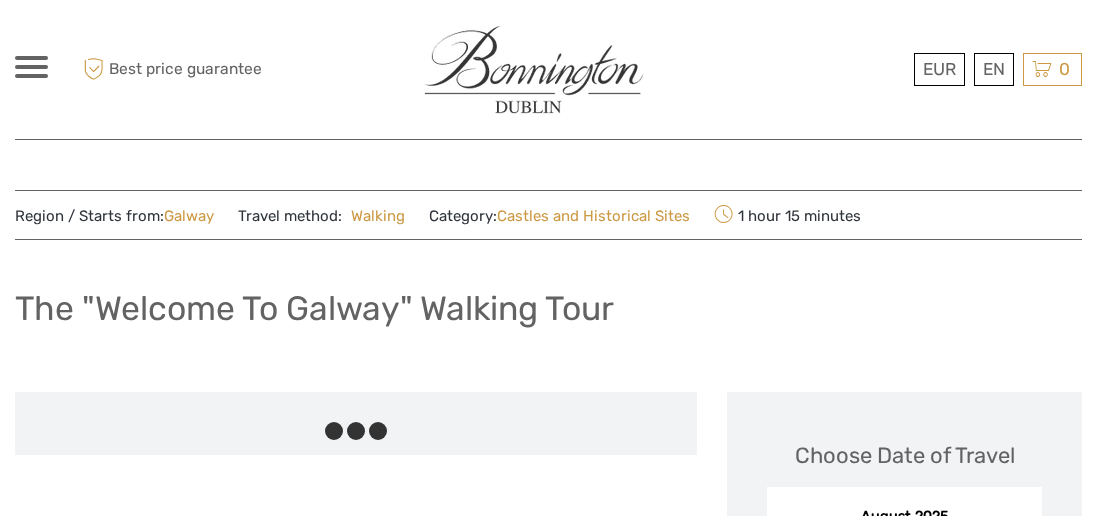scroll, scrollTop: 0, scrollLeft: 0, axis: both 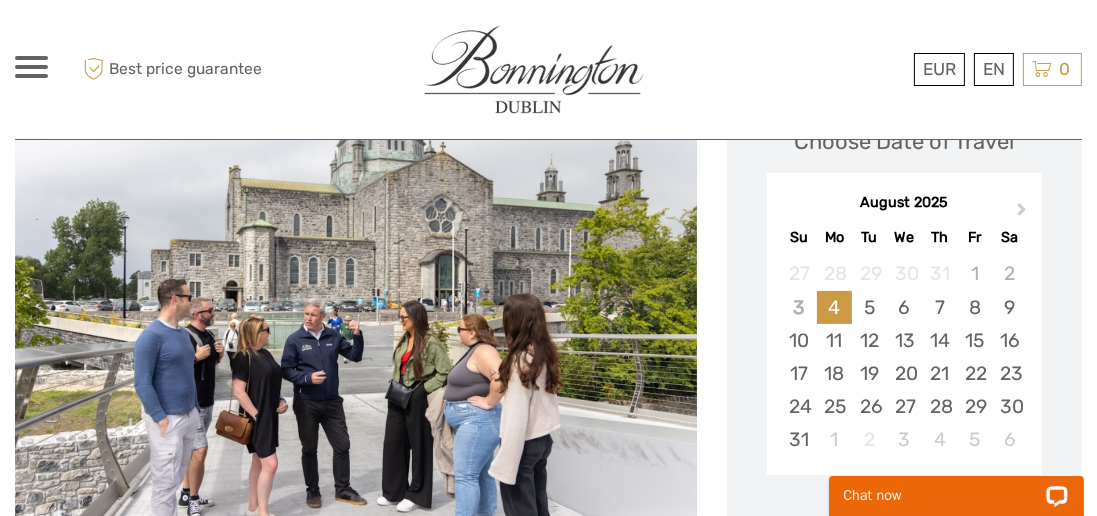 click on "Next Month" at bounding box center [1024, 214] 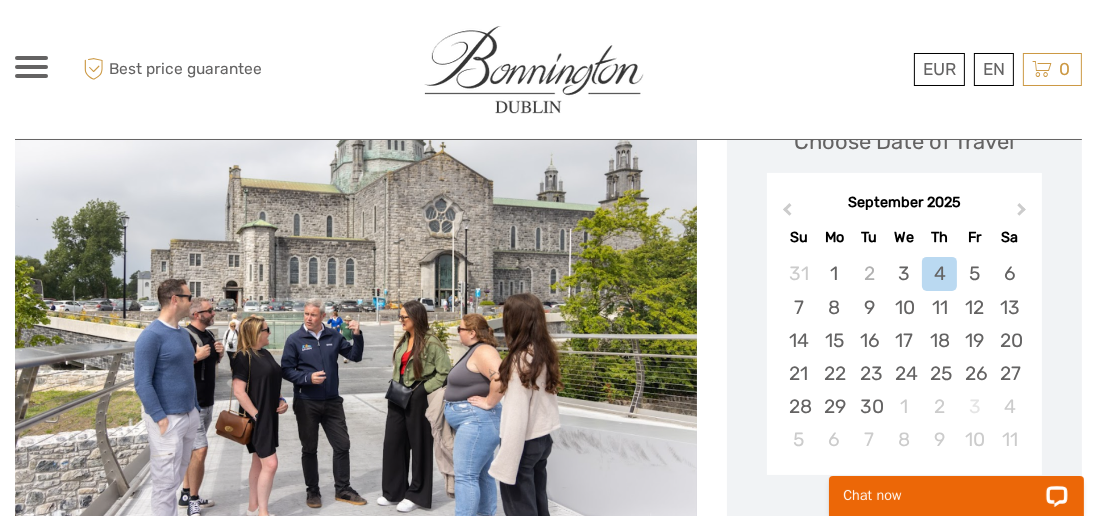 click on "10" at bounding box center (904, 307) 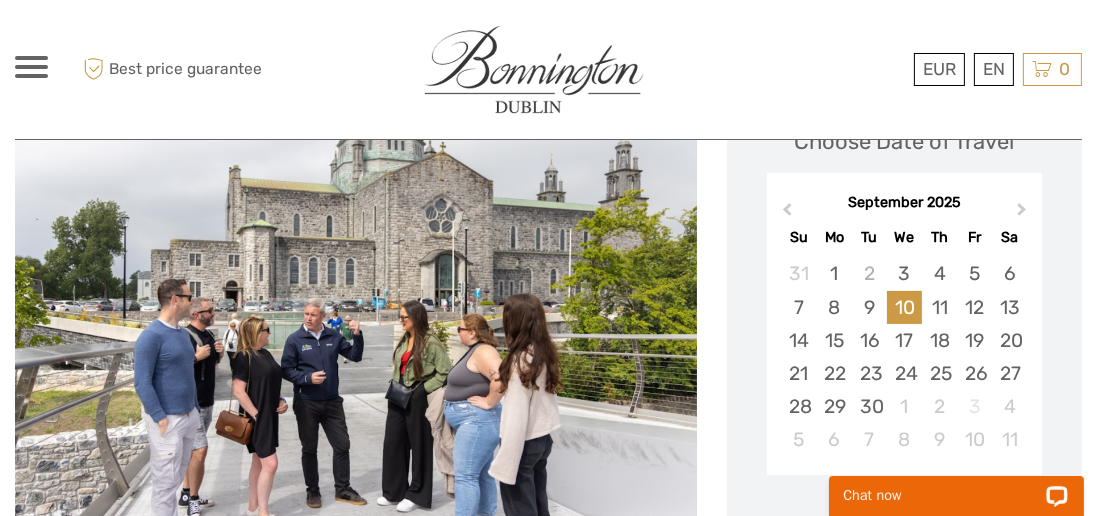 click on "9" at bounding box center [869, 307] 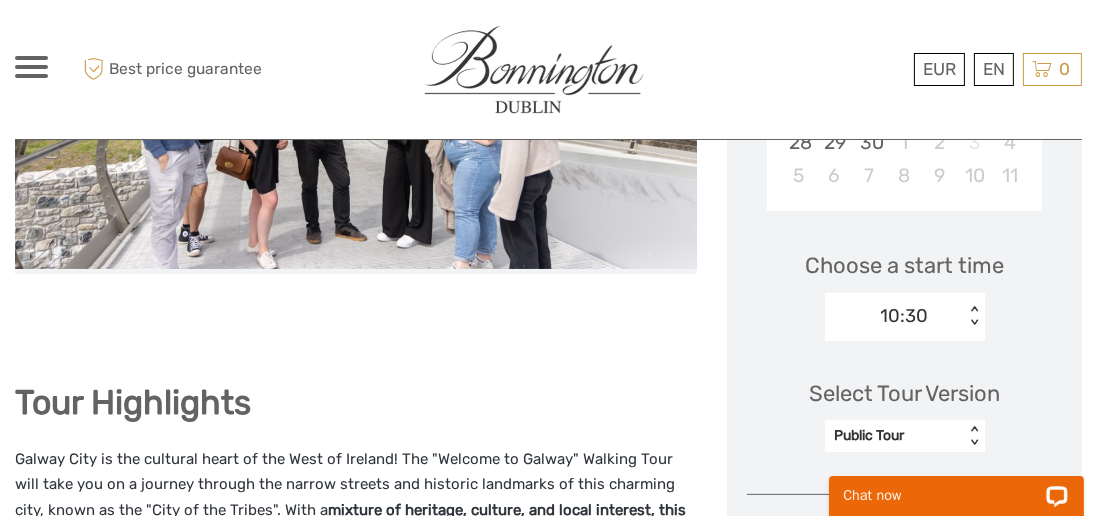scroll, scrollTop: 578, scrollLeft: 0, axis: vertical 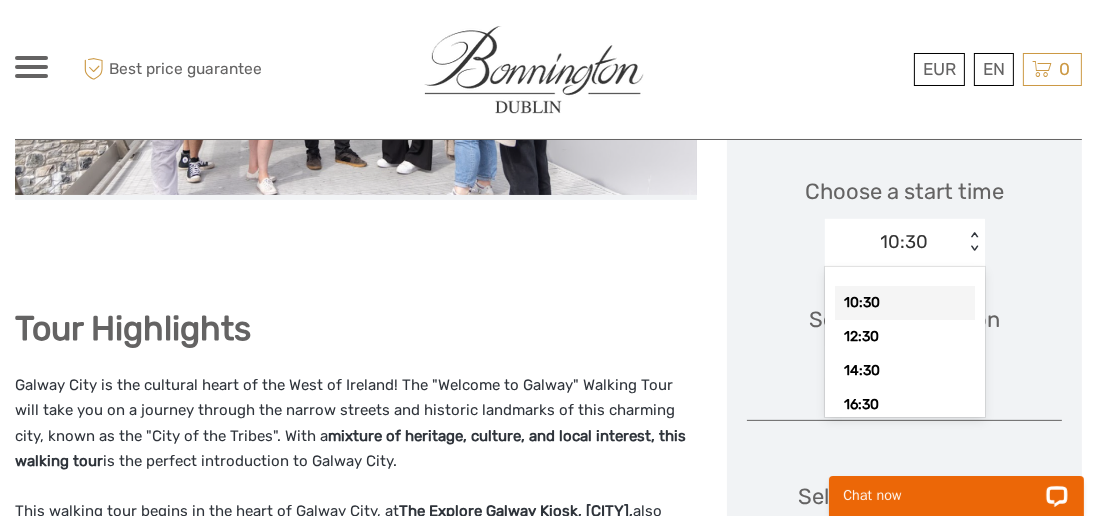 click on "10:30" at bounding box center [905, 303] 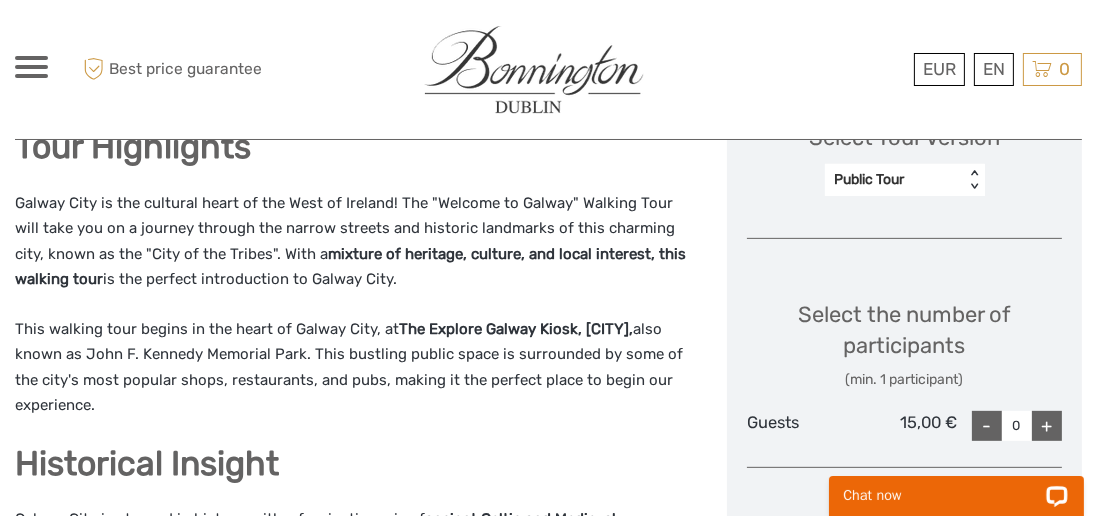 scroll, scrollTop: 836, scrollLeft: 0, axis: vertical 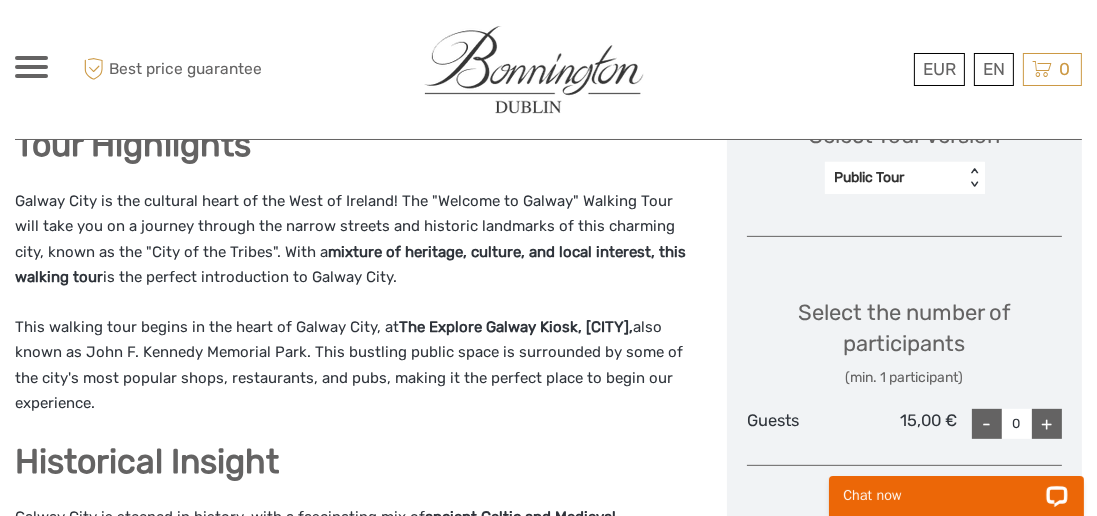 click on "+" at bounding box center (1047, 424) 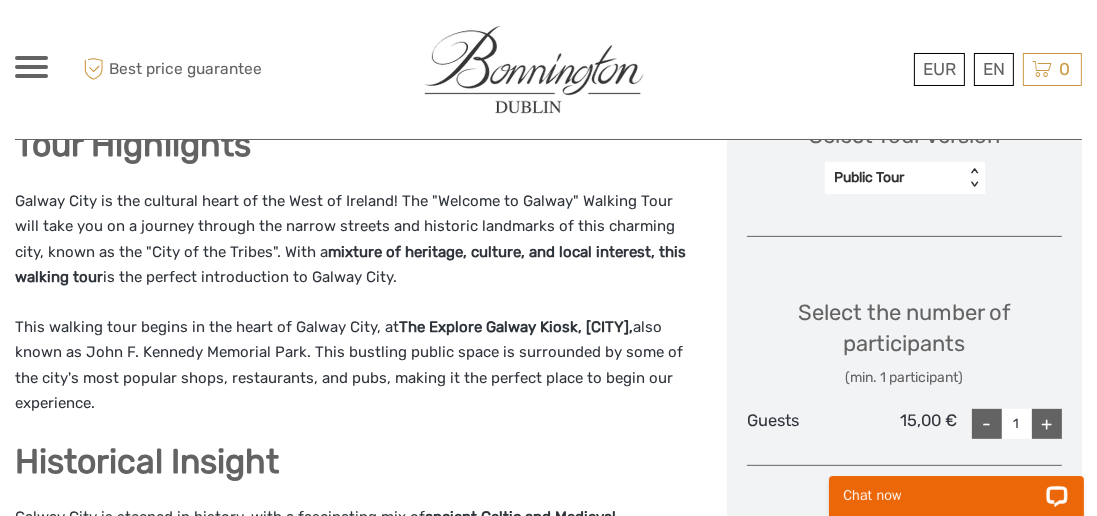 click on "+" at bounding box center [1047, 424] 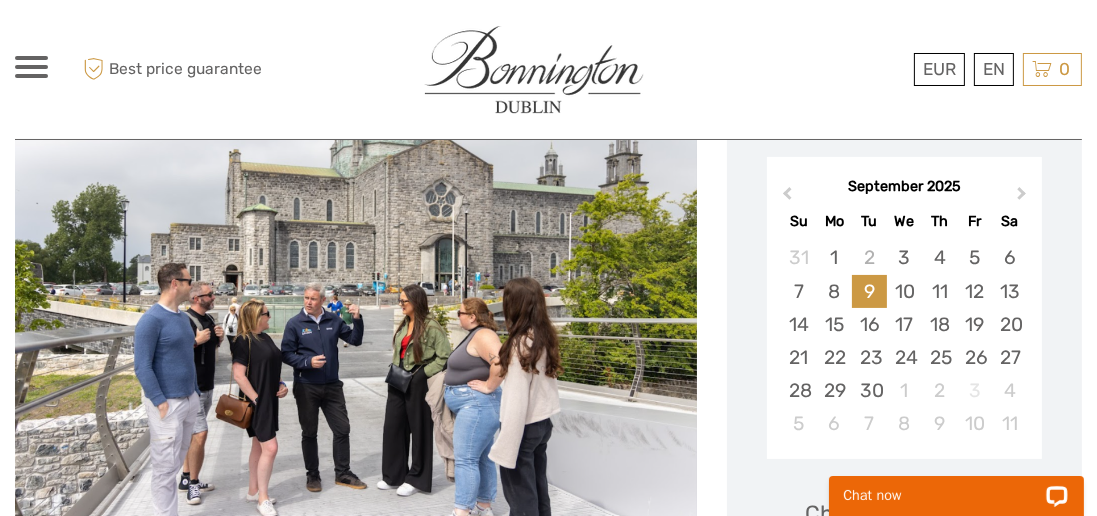 scroll, scrollTop: 349, scrollLeft: 0, axis: vertical 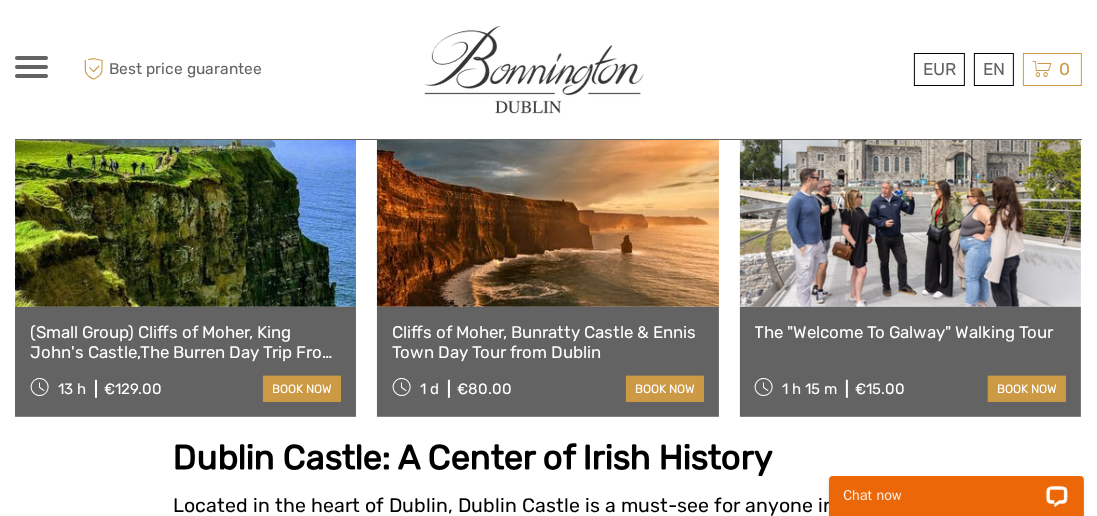 click on "The "Welcome To Galway" Walking Tour" at bounding box center [910, 332] 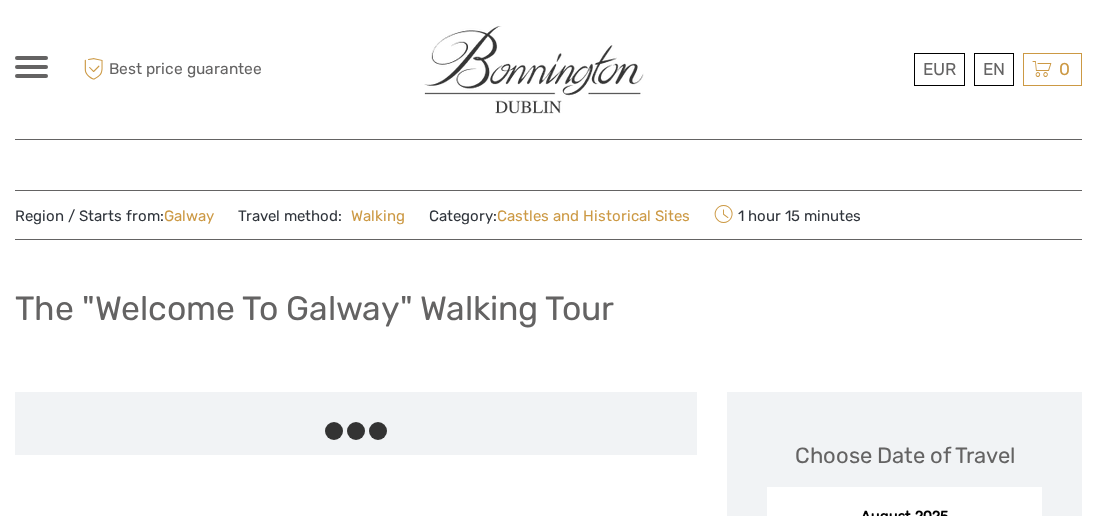 scroll, scrollTop: 0, scrollLeft: 0, axis: both 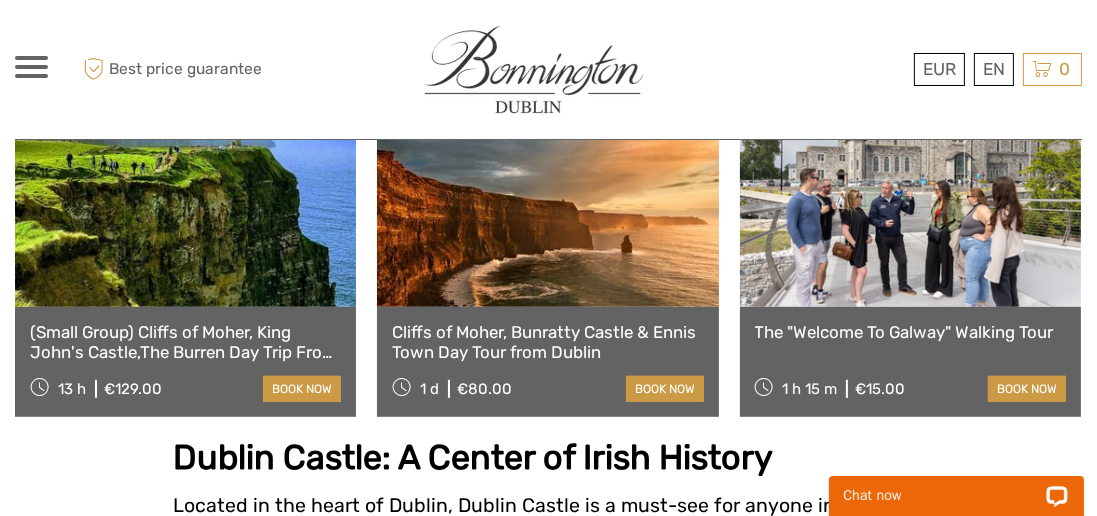 click at bounding box center [185, 197] 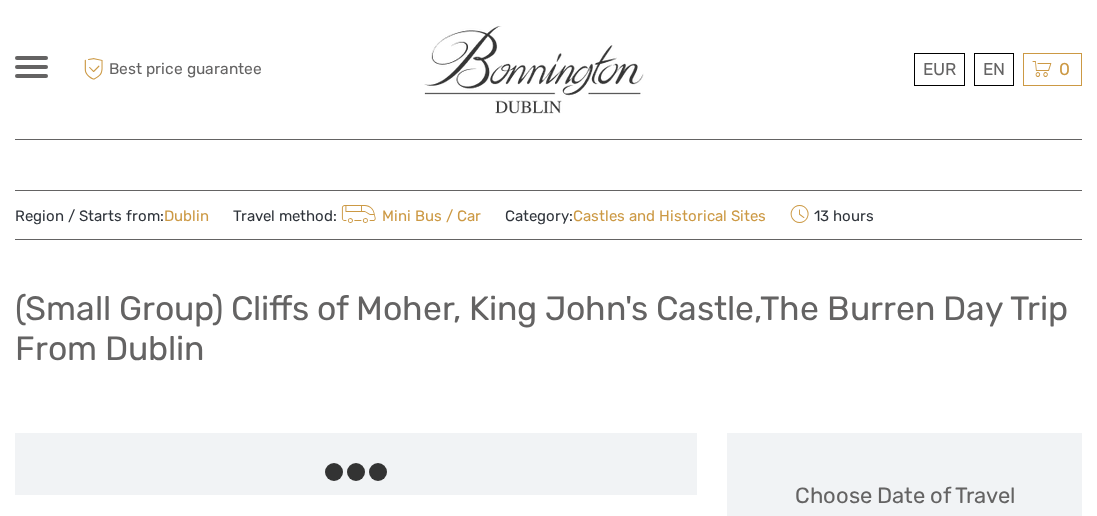 scroll, scrollTop: 0, scrollLeft: 0, axis: both 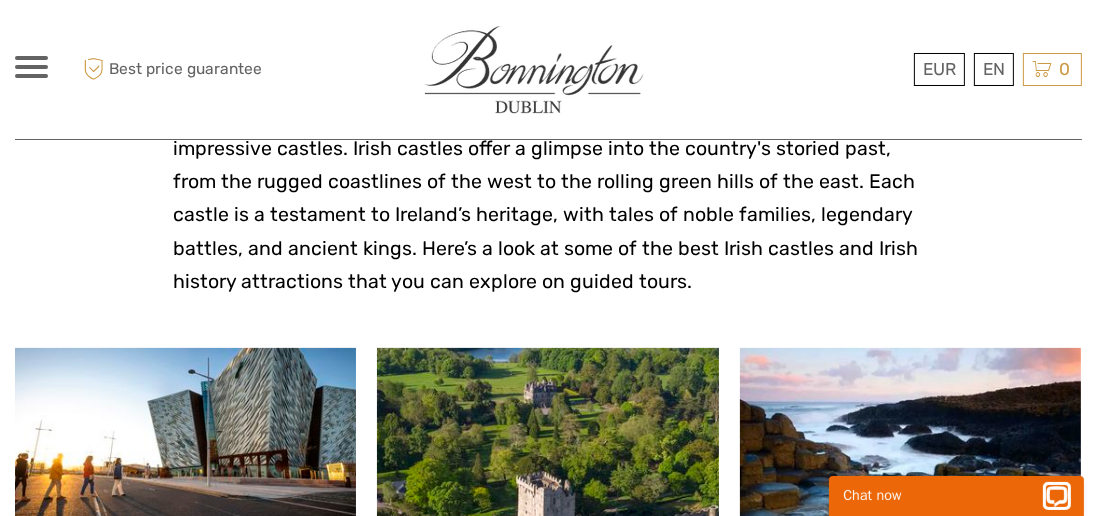 click at bounding box center [1057, 494] 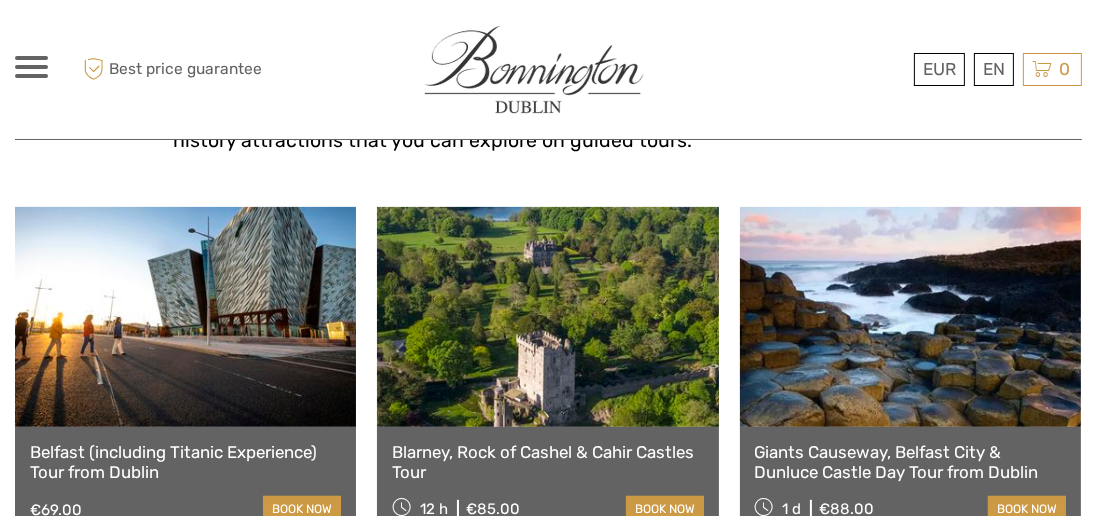 scroll, scrollTop: 673, scrollLeft: 0, axis: vertical 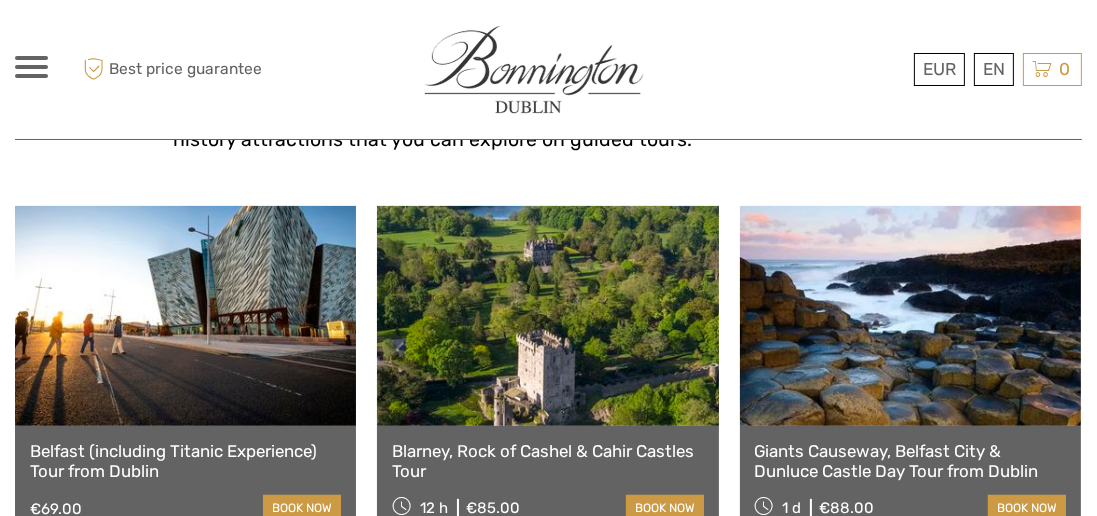 click on "book now" at bounding box center (302, 508) 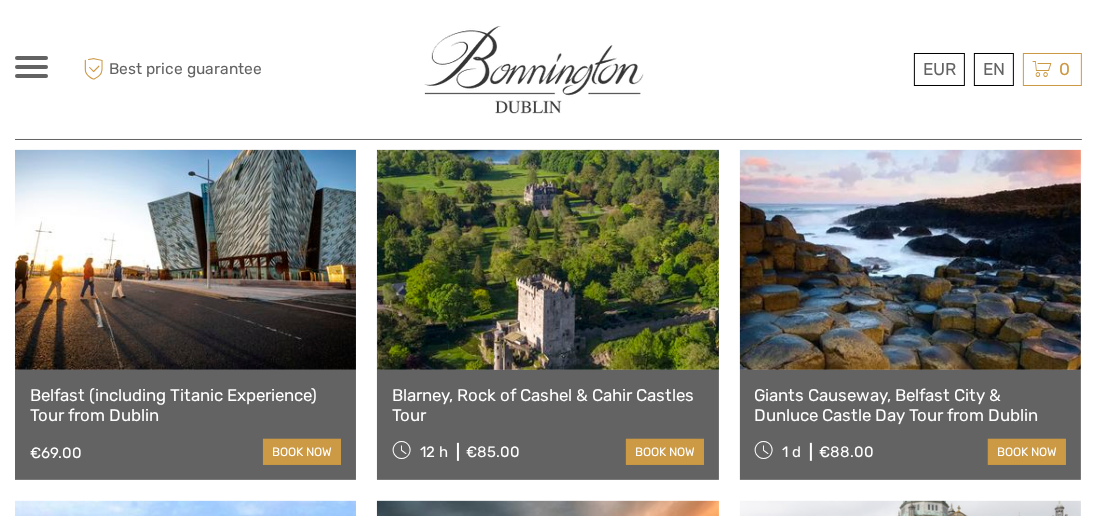 scroll, scrollTop: 769, scrollLeft: 0, axis: vertical 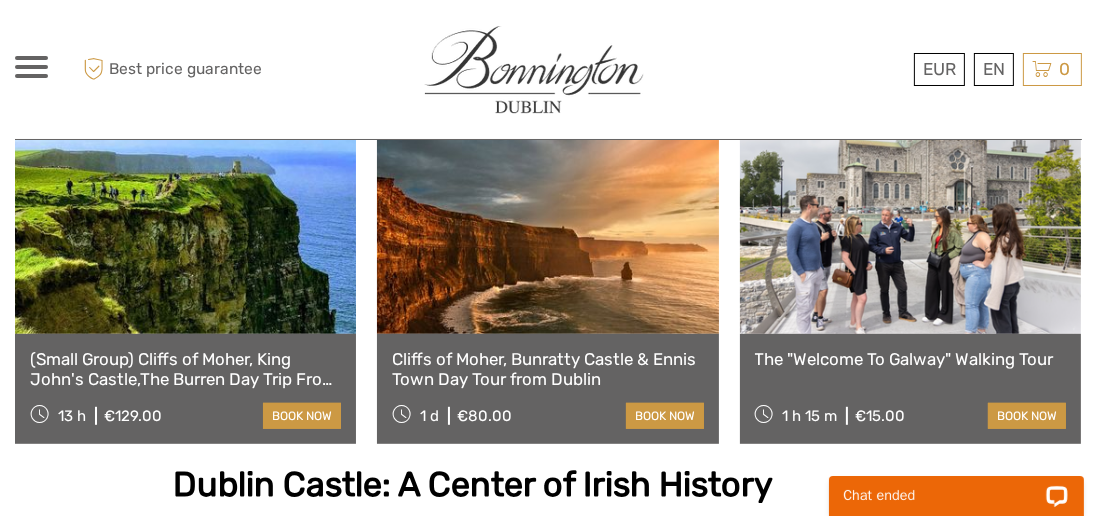 click on "book now" at bounding box center [665, 416] 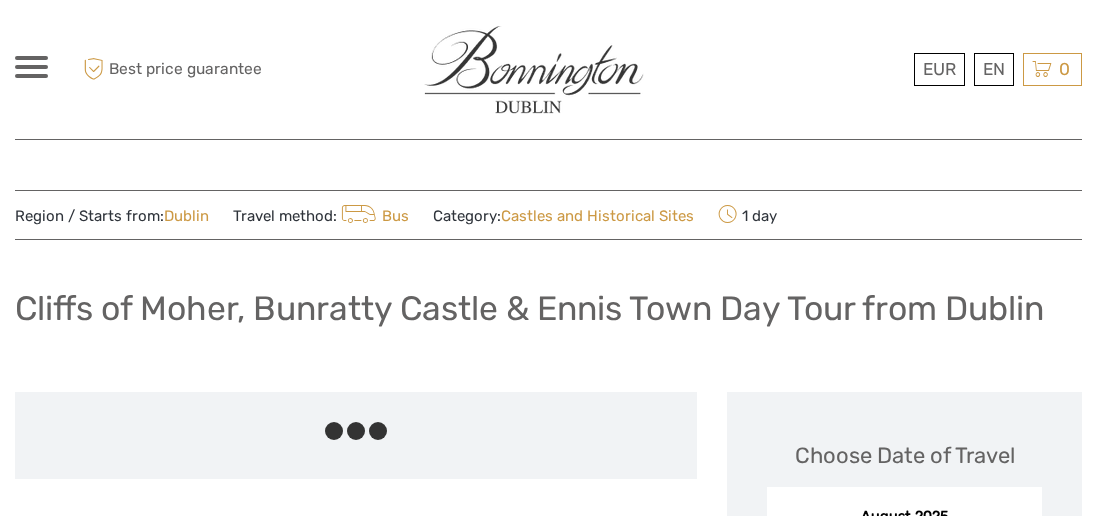scroll, scrollTop: 0, scrollLeft: 0, axis: both 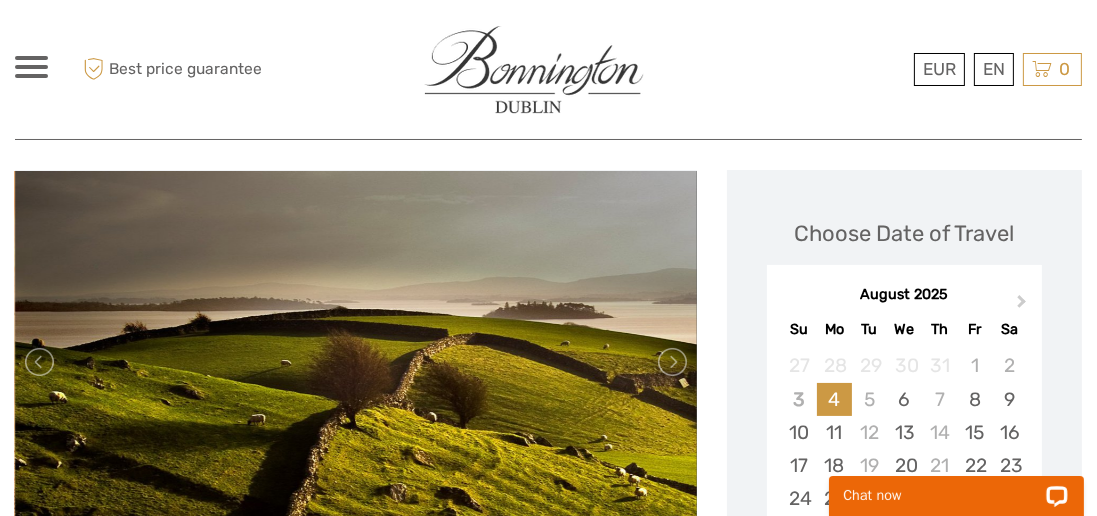 click at bounding box center (356, 363) 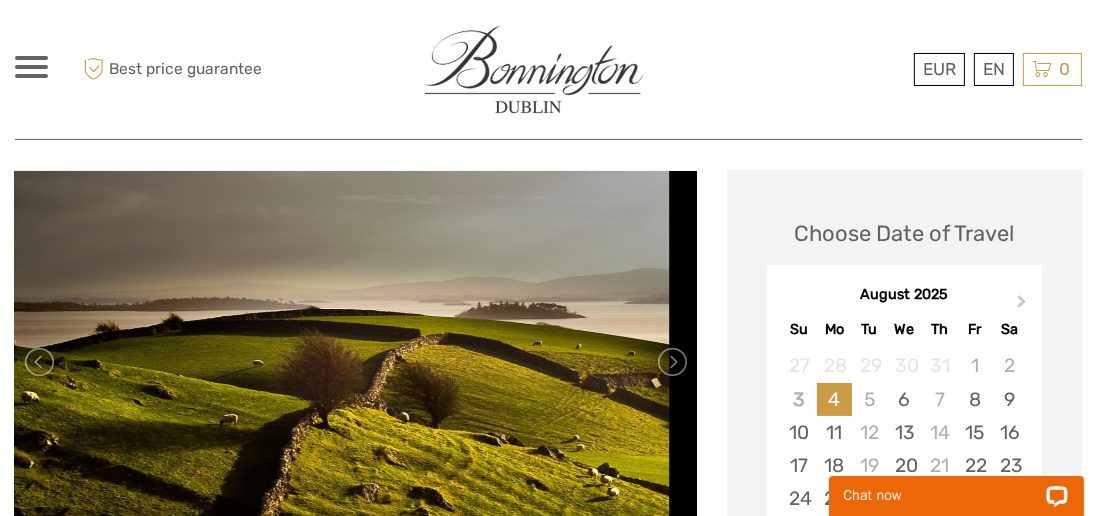 scroll, scrollTop: 204, scrollLeft: 0, axis: vertical 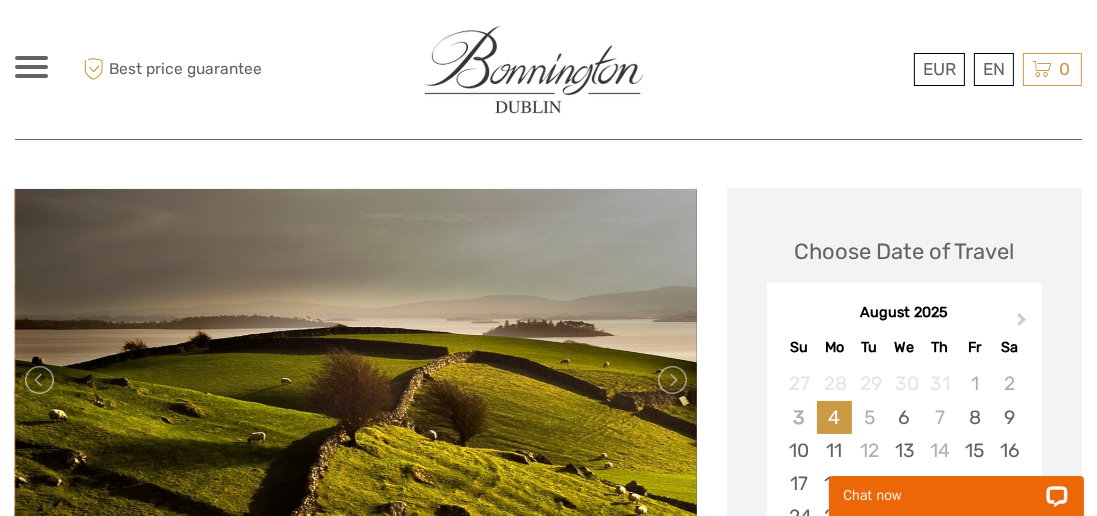 click at bounding box center [41, 380] 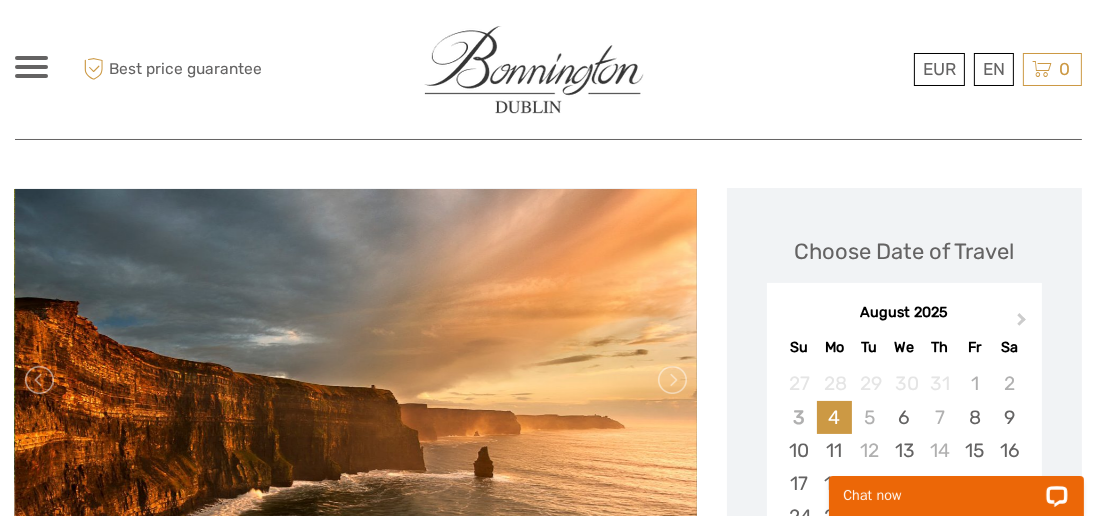 click at bounding box center (41, 380) 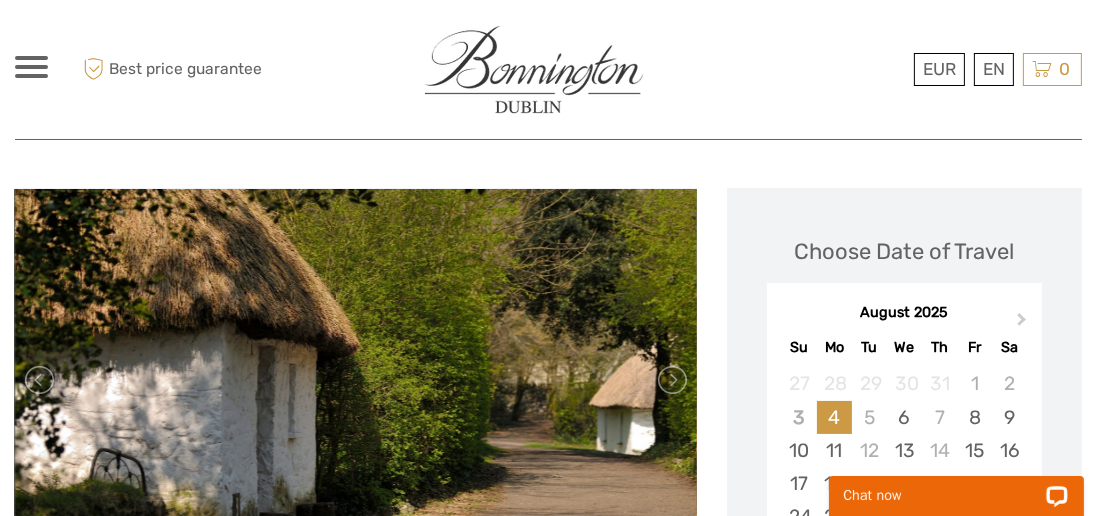 click at bounding box center [41, 380] 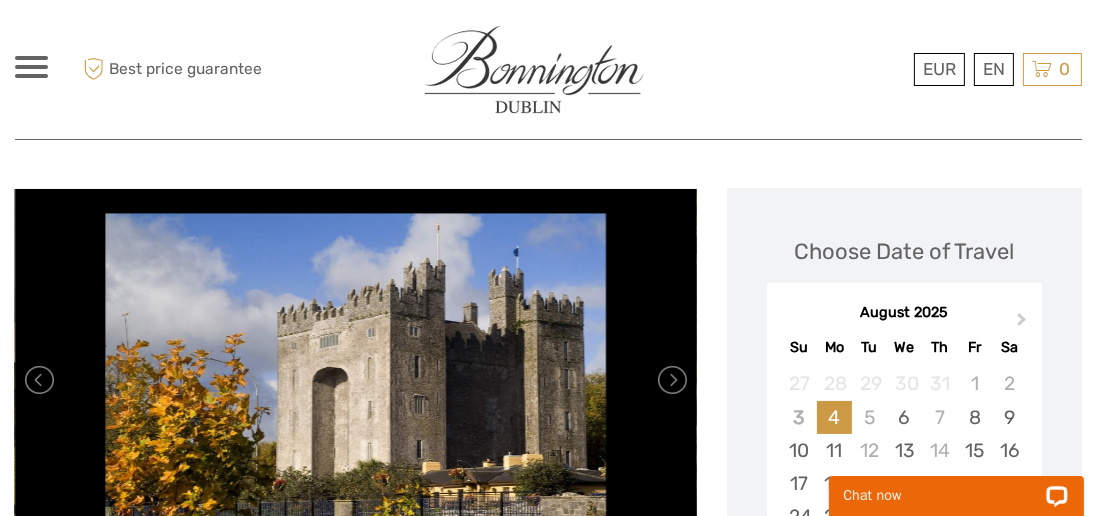 click at bounding box center (41, 380) 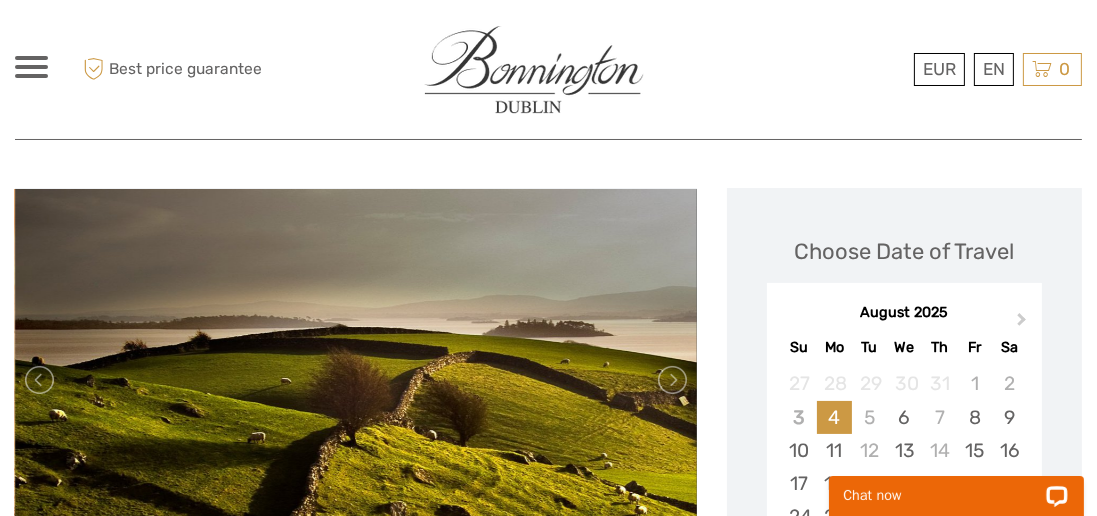 click at bounding box center [41, 380] 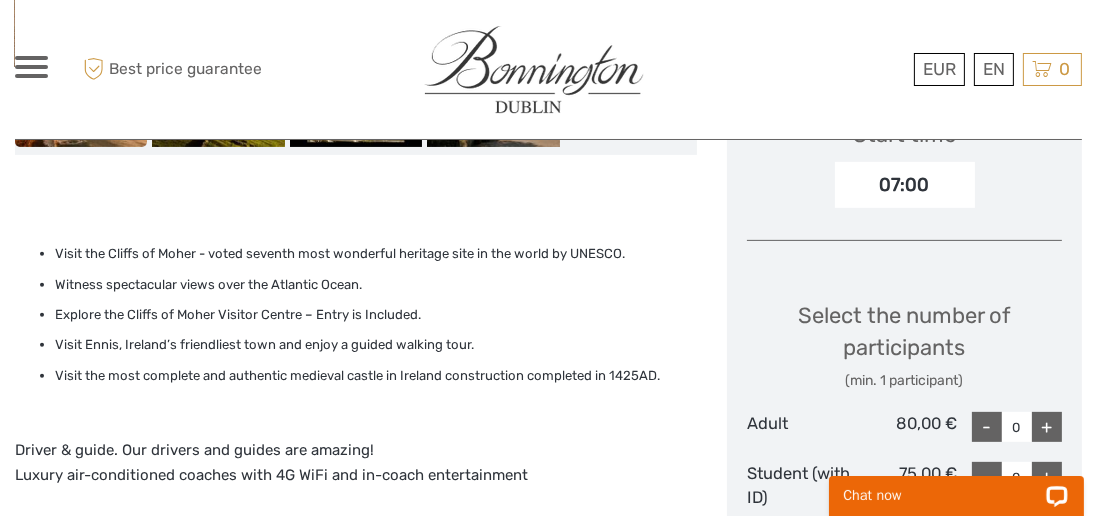 scroll, scrollTop: 706, scrollLeft: 0, axis: vertical 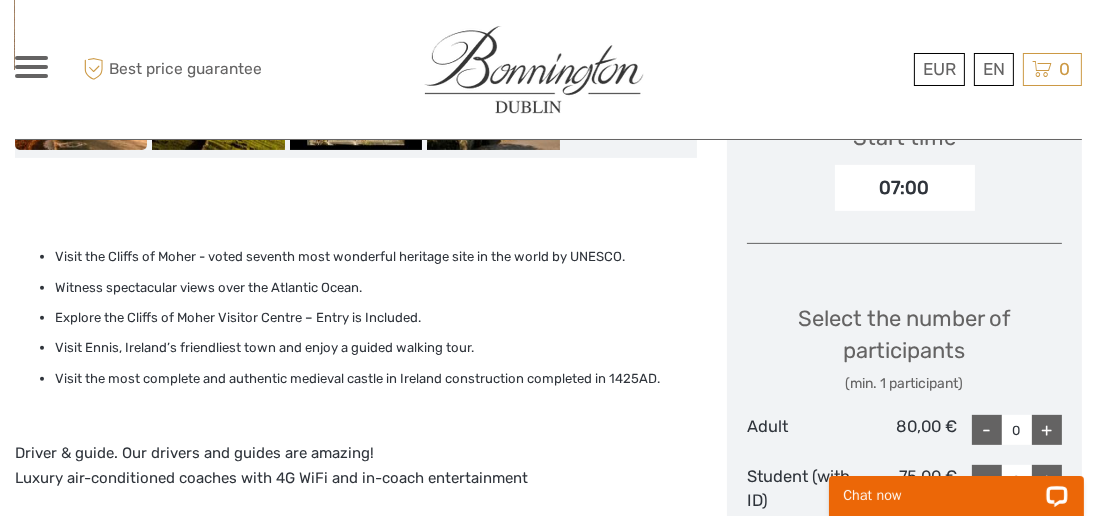click on "+" at bounding box center [1047, 430] 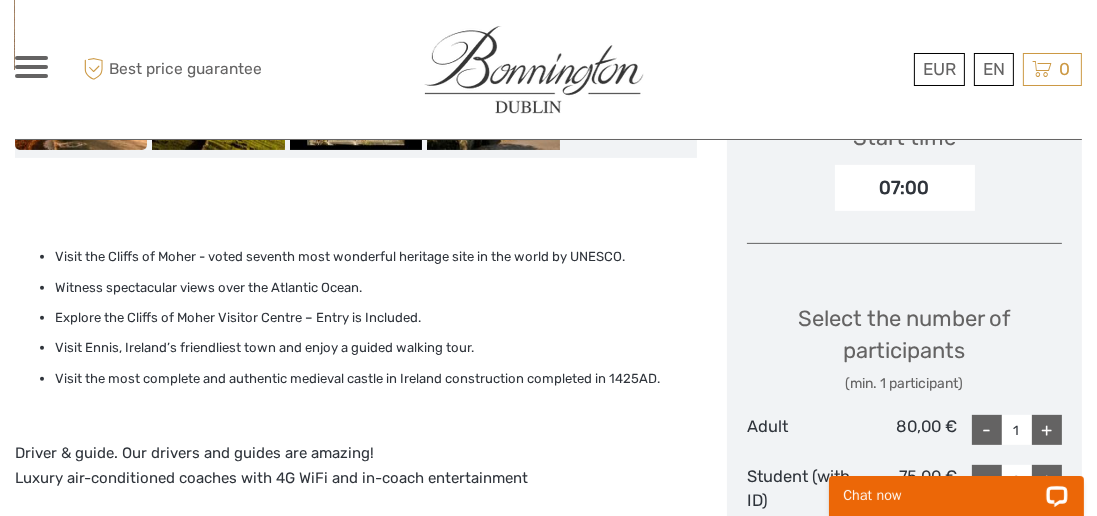 click on "+" at bounding box center [1047, 430] 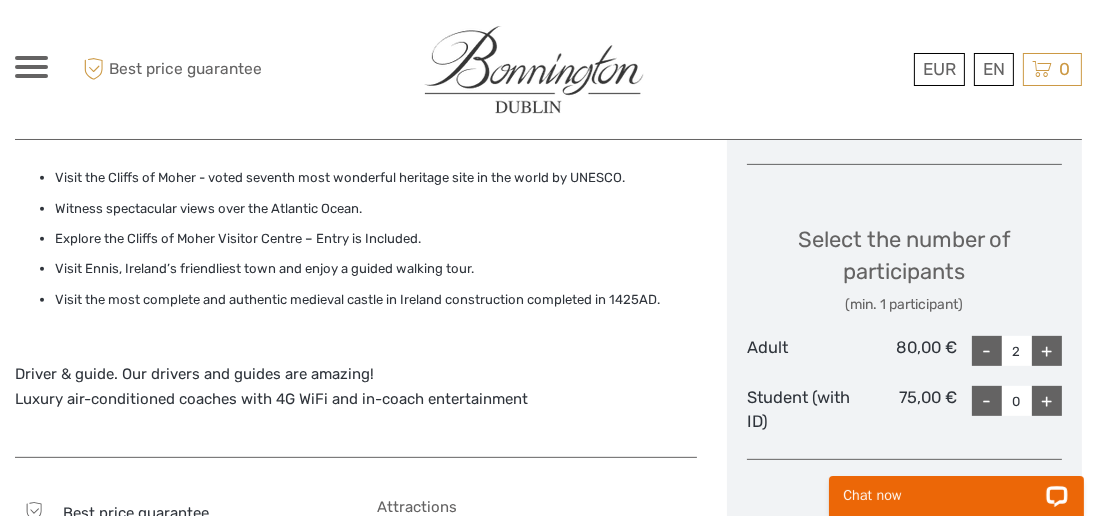 scroll, scrollTop: 866, scrollLeft: 0, axis: vertical 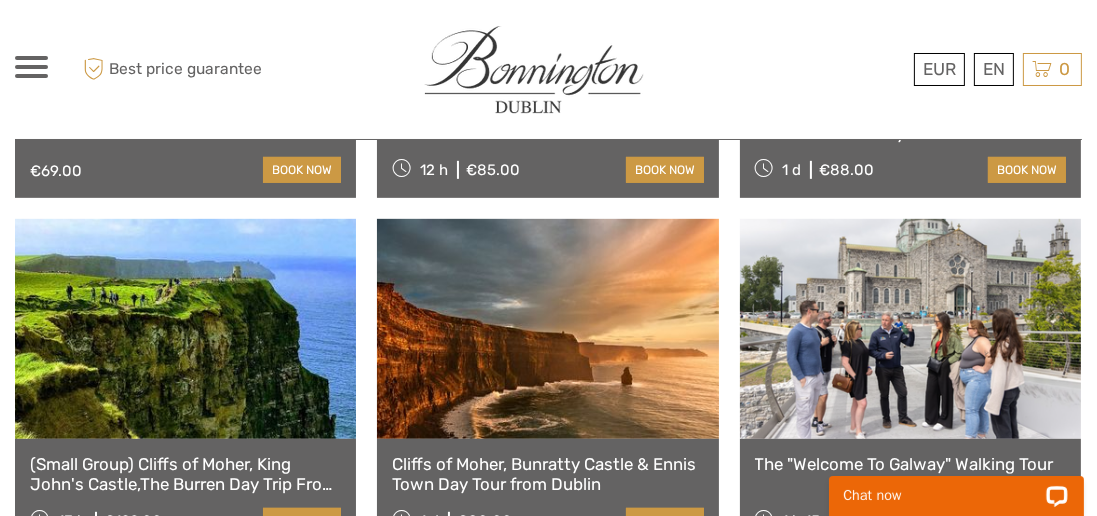 click on "book now" at bounding box center (665, 521) 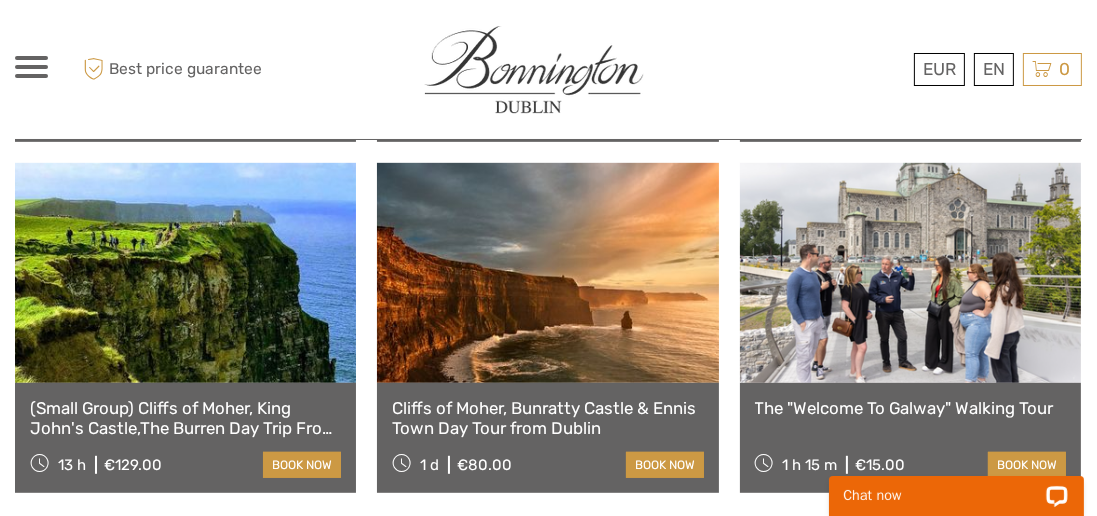scroll, scrollTop: 1099, scrollLeft: 0, axis: vertical 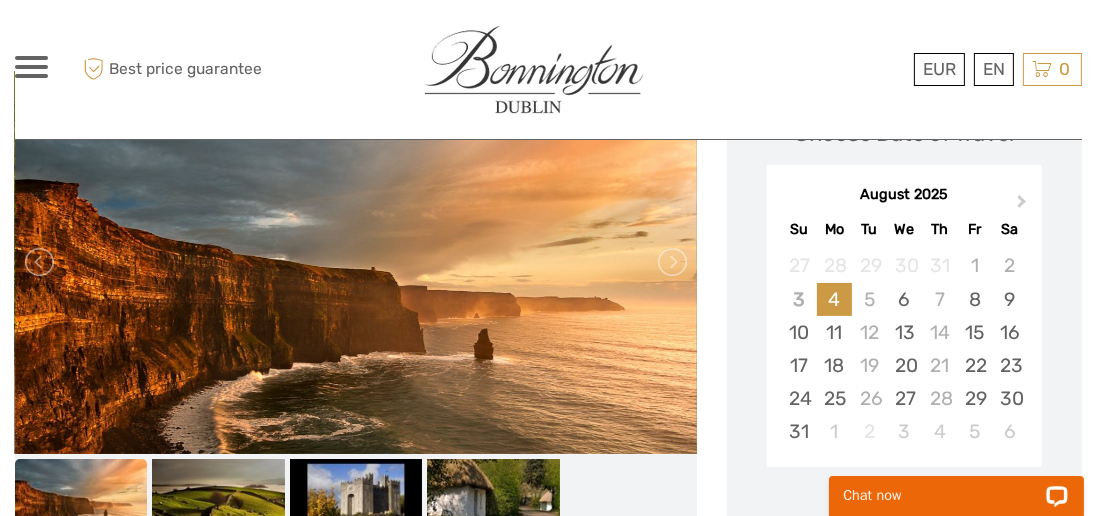 click on "Next Month" at bounding box center (1024, 206) 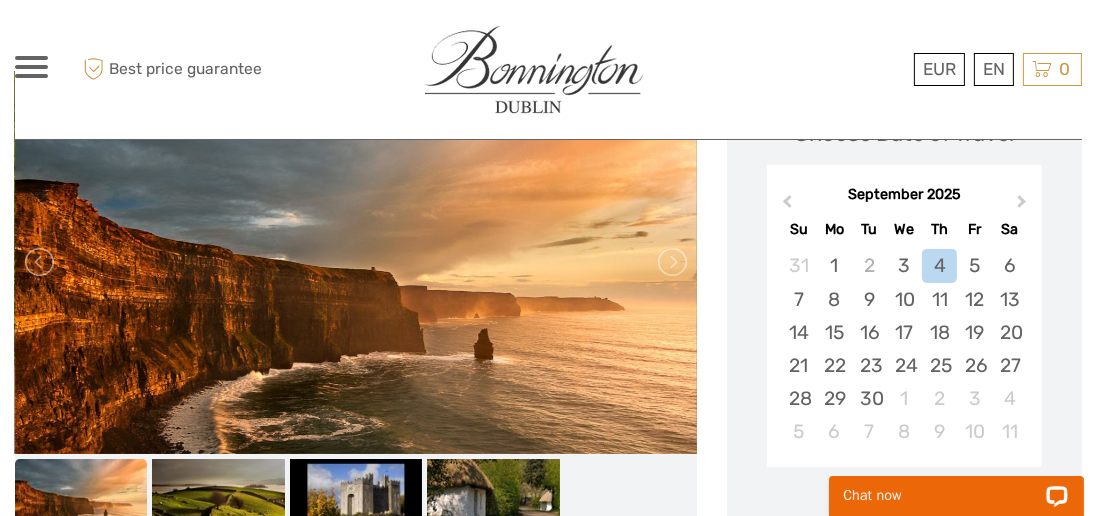 click on "9" at bounding box center (869, 299) 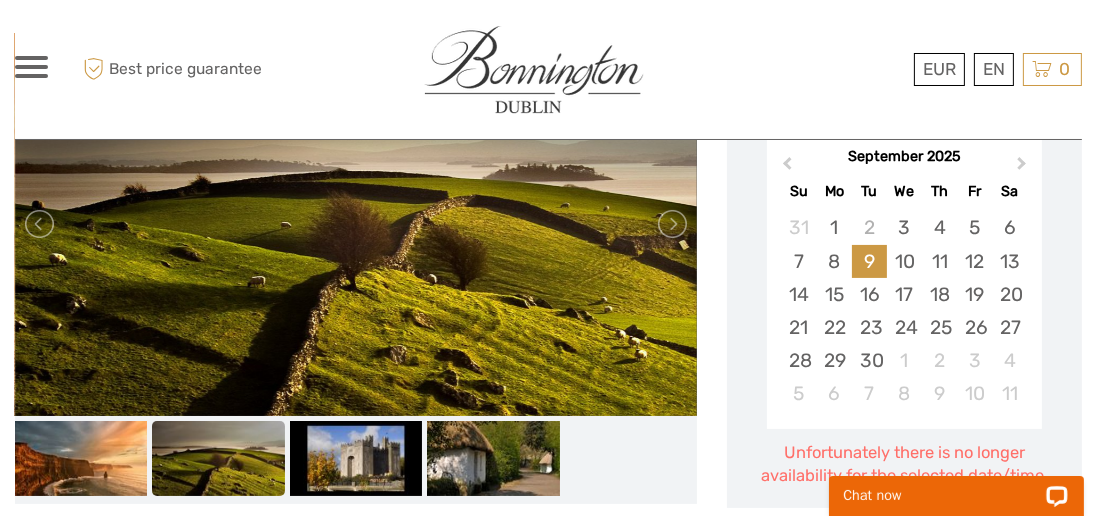 scroll, scrollTop: 342, scrollLeft: 0, axis: vertical 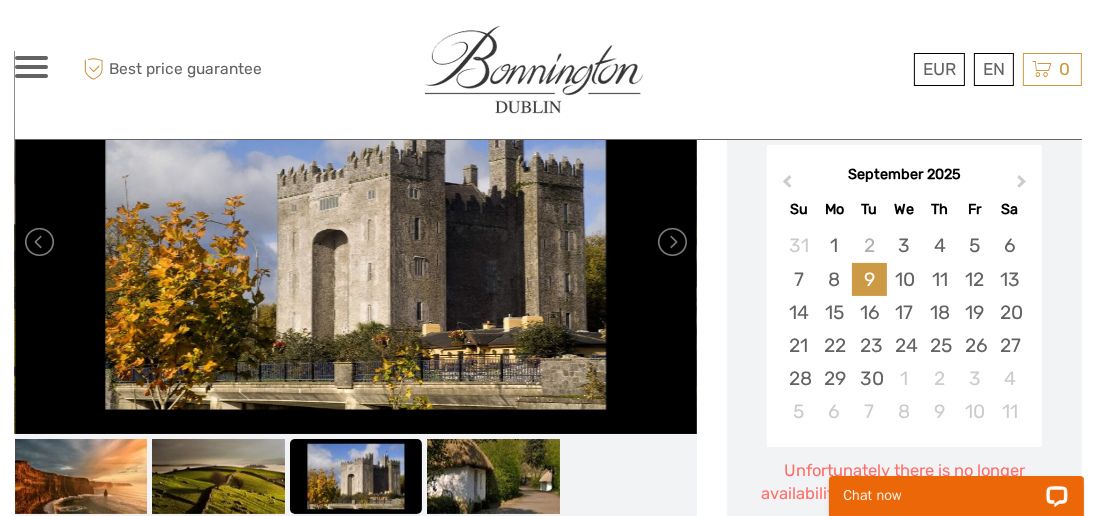 click on "10" at bounding box center [904, 279] 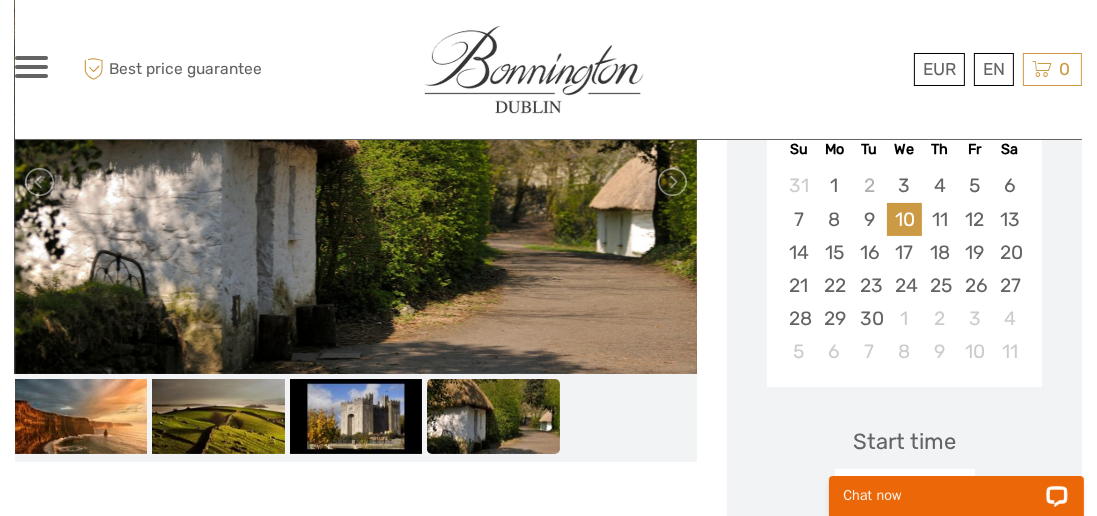 scroll, scrollTop: 404, scrollLeft: 0, axis: vertical 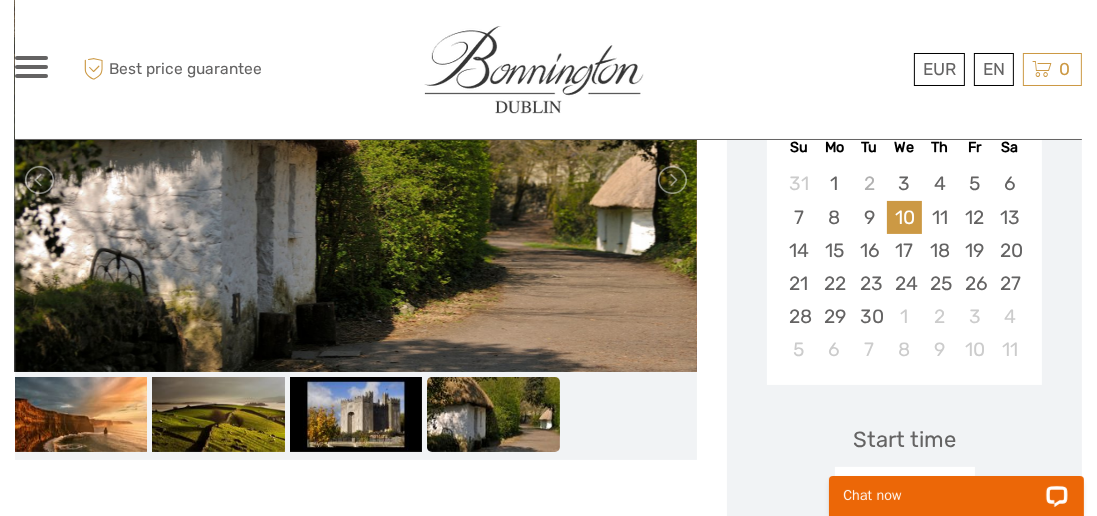 click on "9" at bounding box center [869, 217] 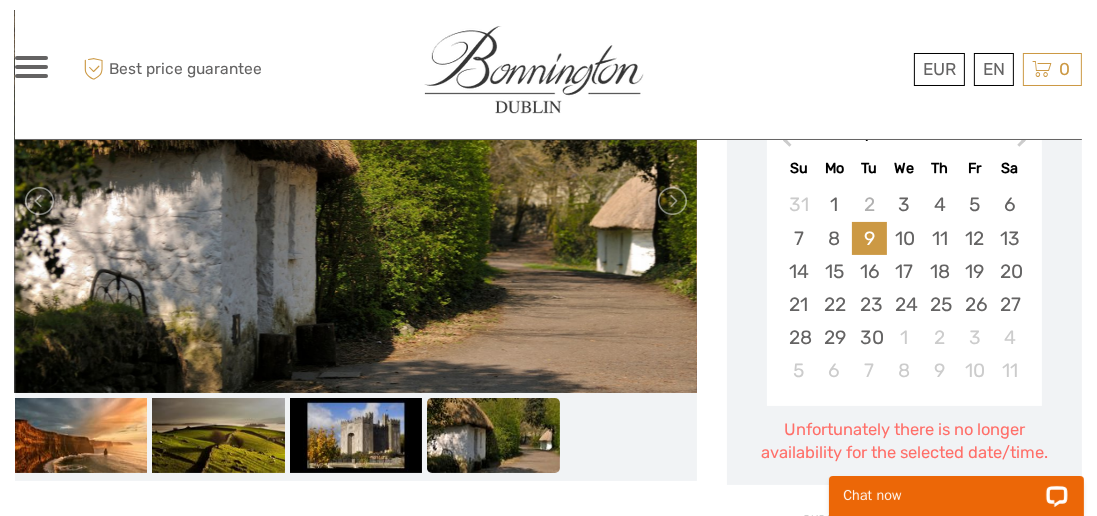 scroll, scrollTop: 382, scrollLeft: 0, axis: vertical 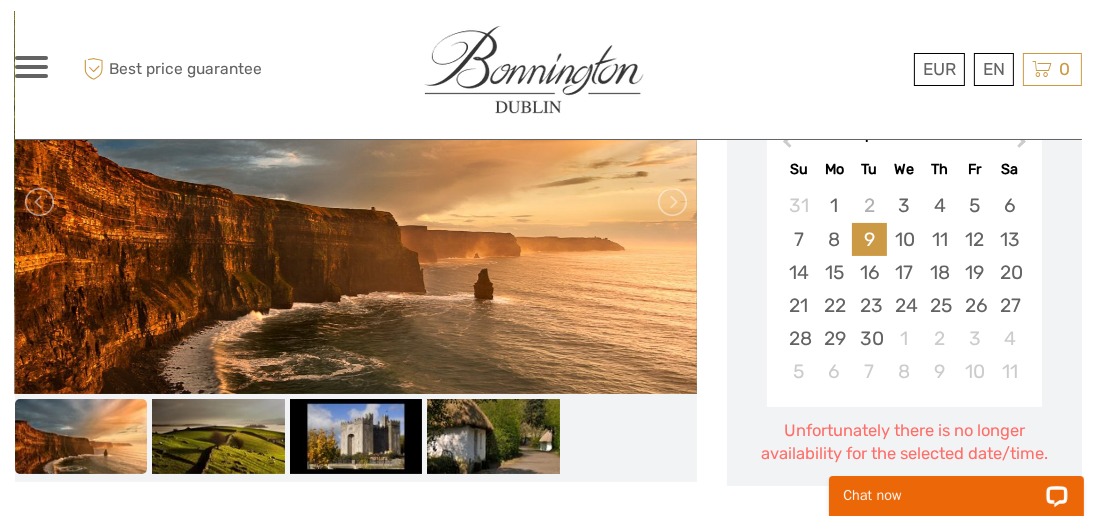 click on "10" at bounding box center [904, 239] 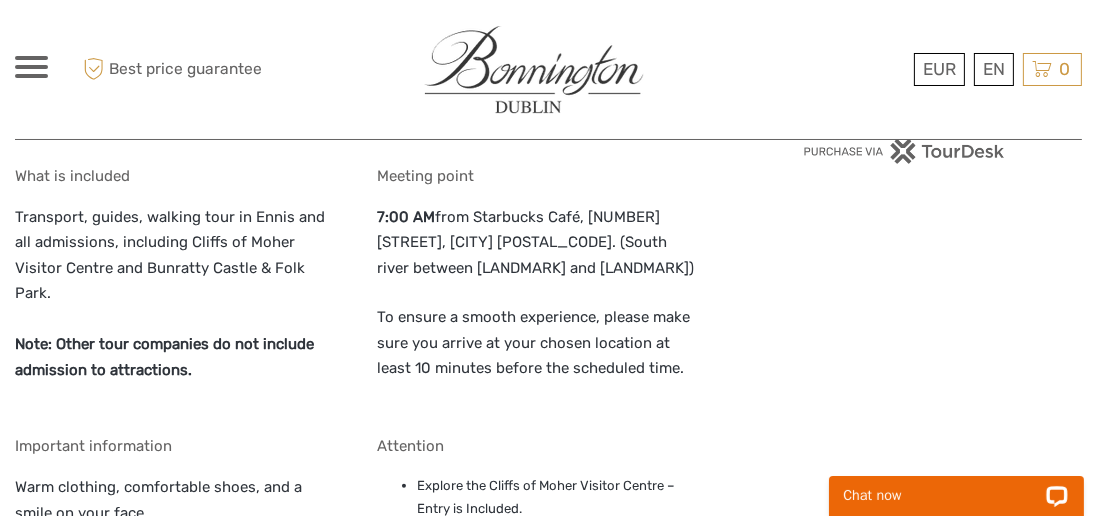 scroll, scrollTop: 1365, scrollLeft: 0, axis: vertical 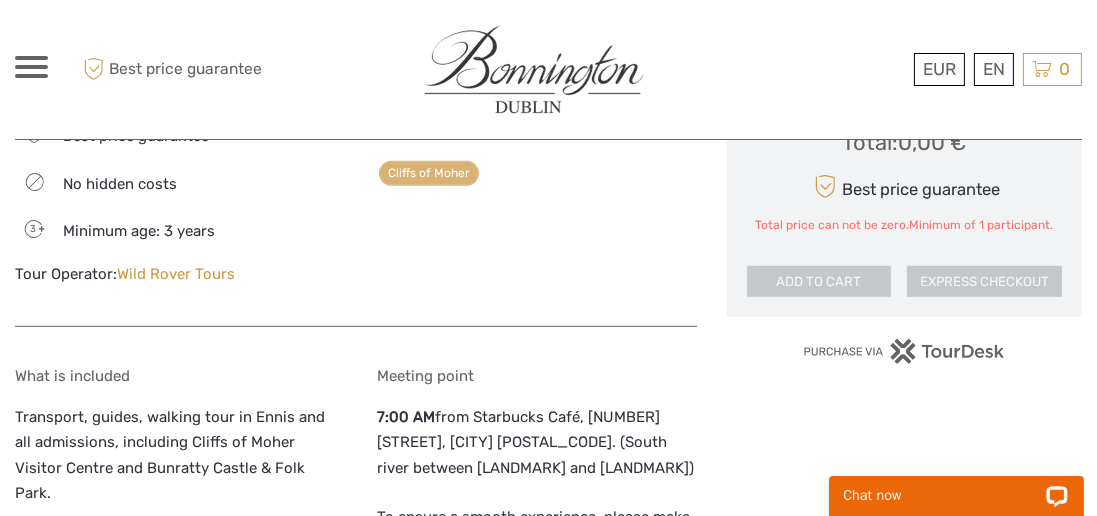 click on "Total :  0,00 € Best price guarantee Total price can not be zero.Minimum of 1 participant. ADD TO CART EXPRESS CHECKOUT" at bounding box center (904, 198) 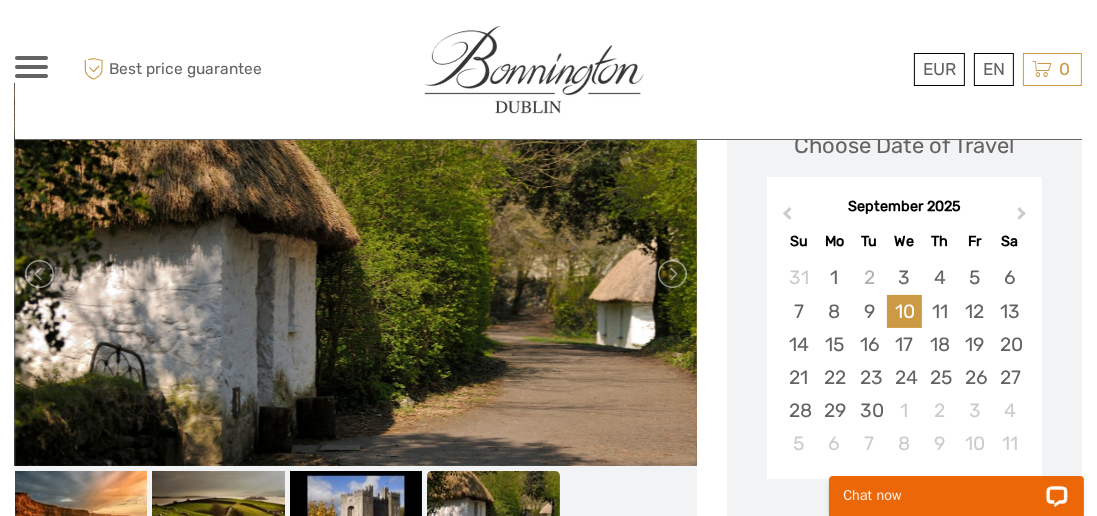 scroll, scrollTop: 306, scrollLeft: 0, axis: vertical 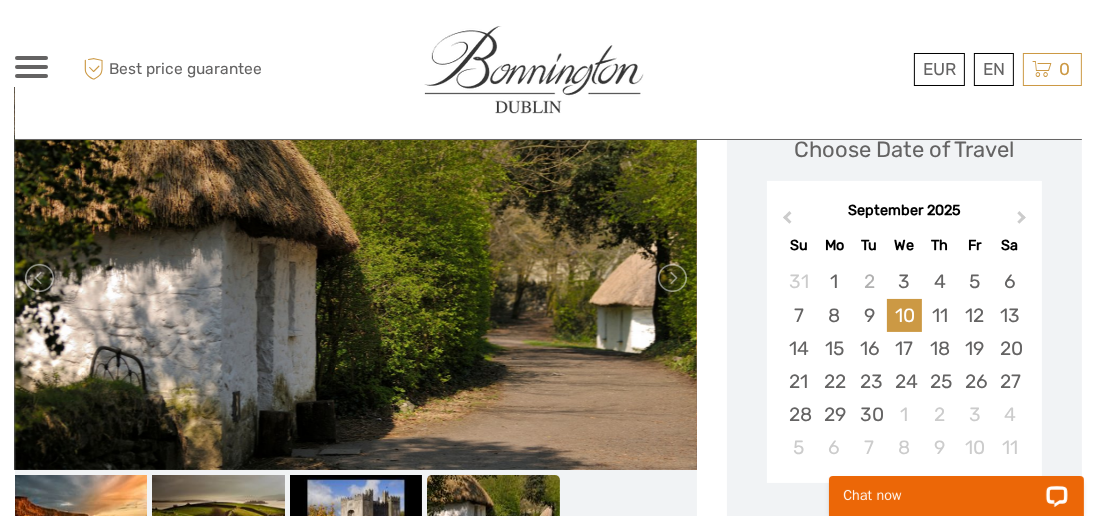click on "11" at bounding box center (939, 315) 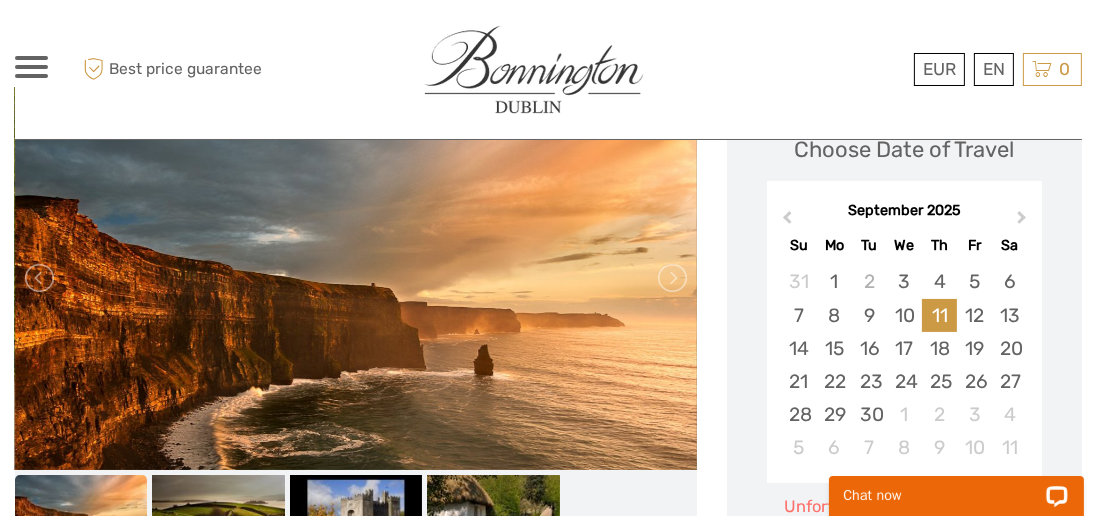 click on "12" at bounding box center (974, 315) 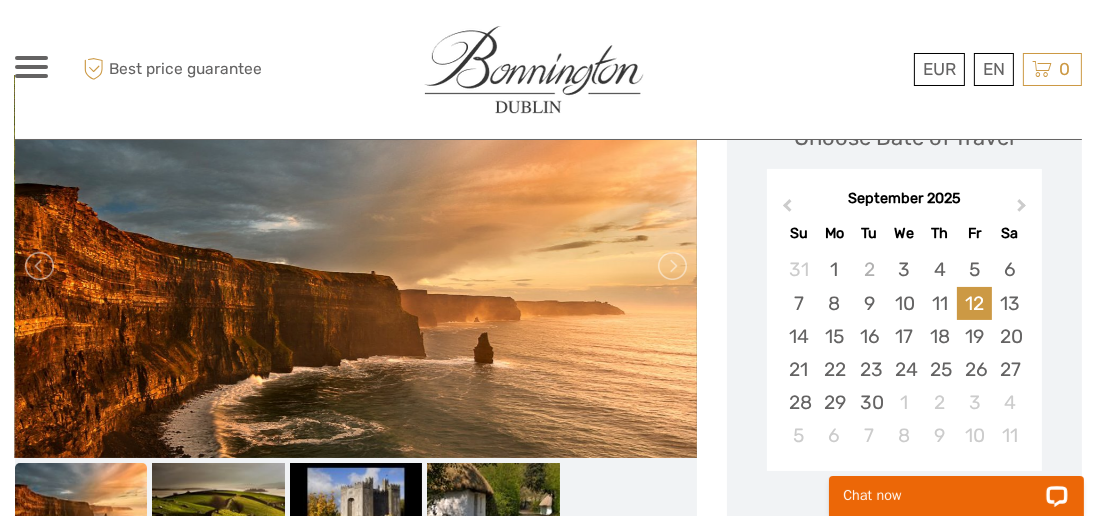 scroll, scrollTop: 321, scrollLeft: 0, axis: vertical 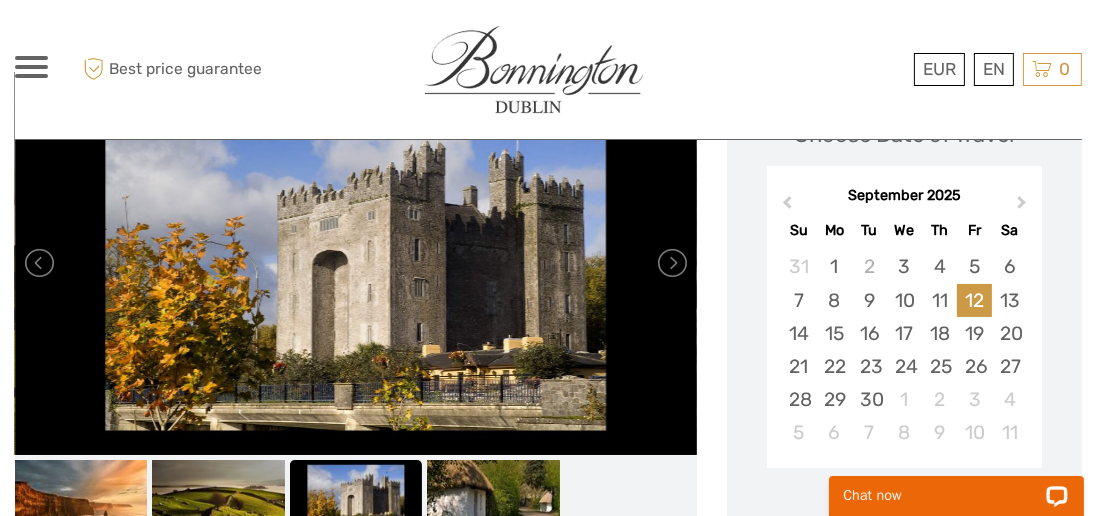 click on "10" at bounding box center [904, 300] 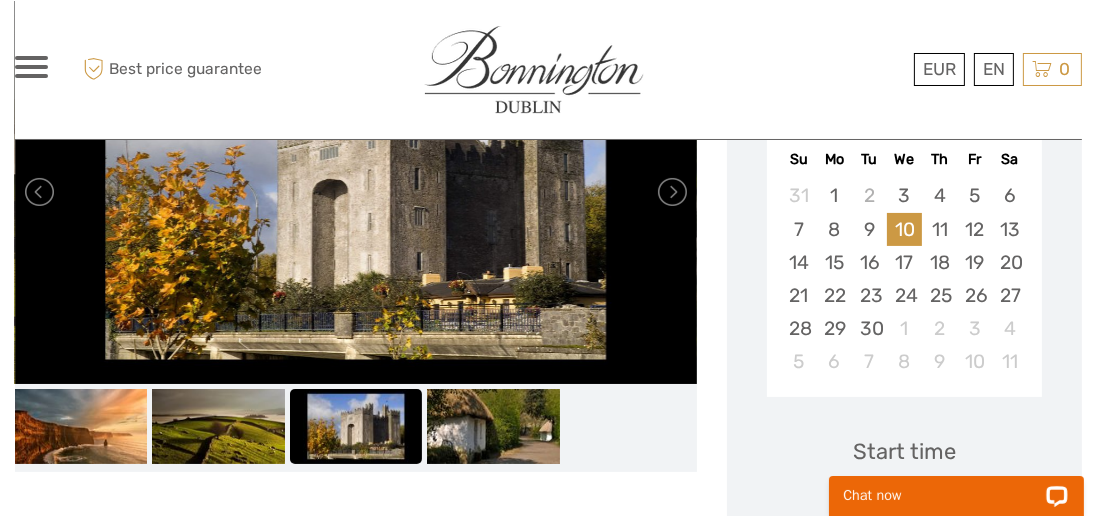 scroll, scrollTop: 388, scrollLeft: 0, axis: vertical 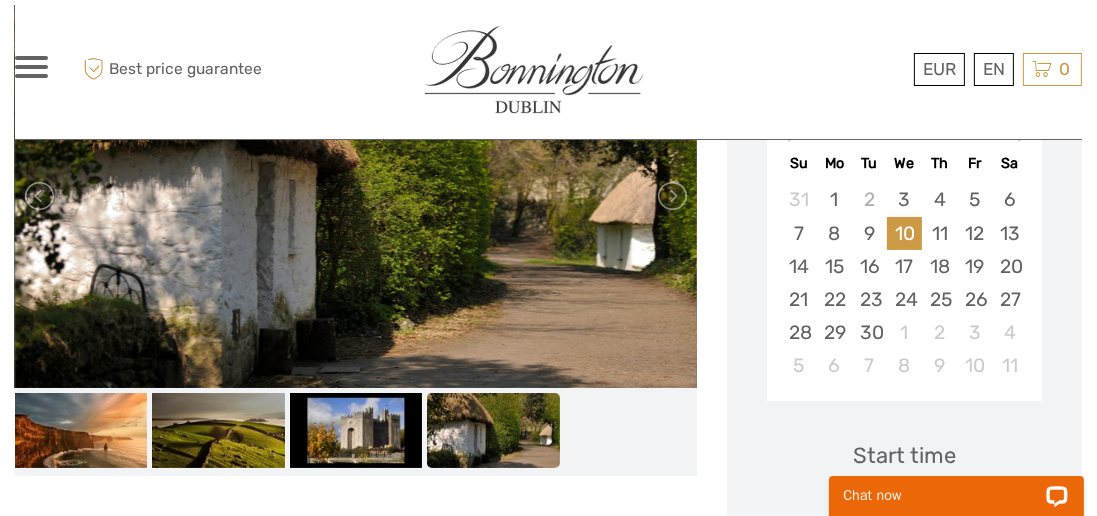 click on "9" at bounding box center [869, 233] 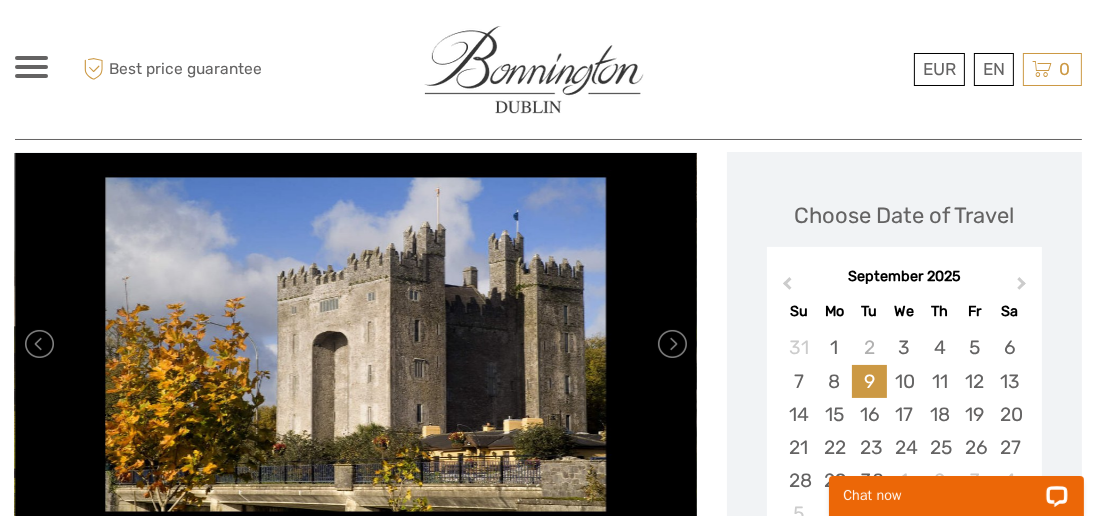 scroll, scrollTop: 252, scrollLeft: 0, axis: vertical 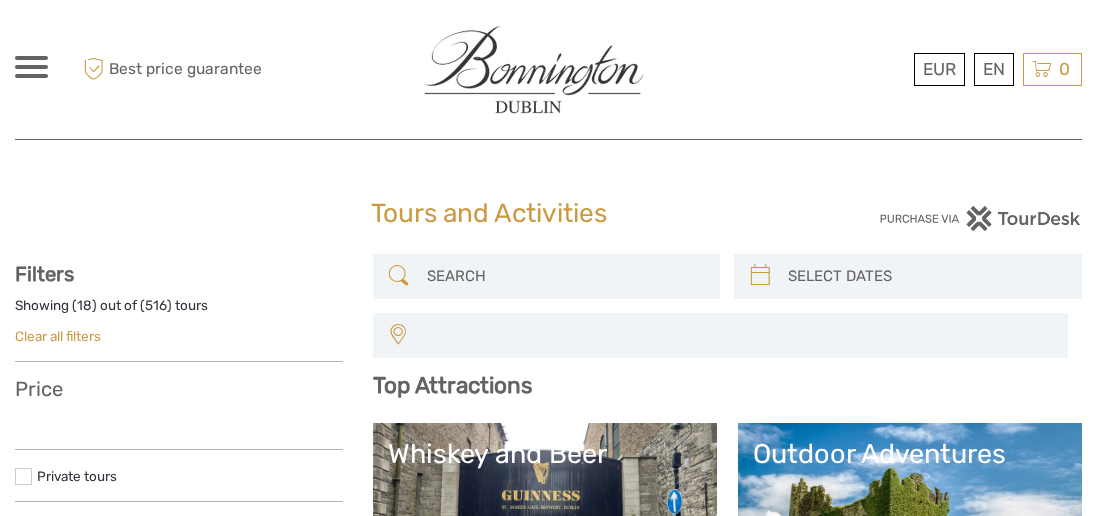 select 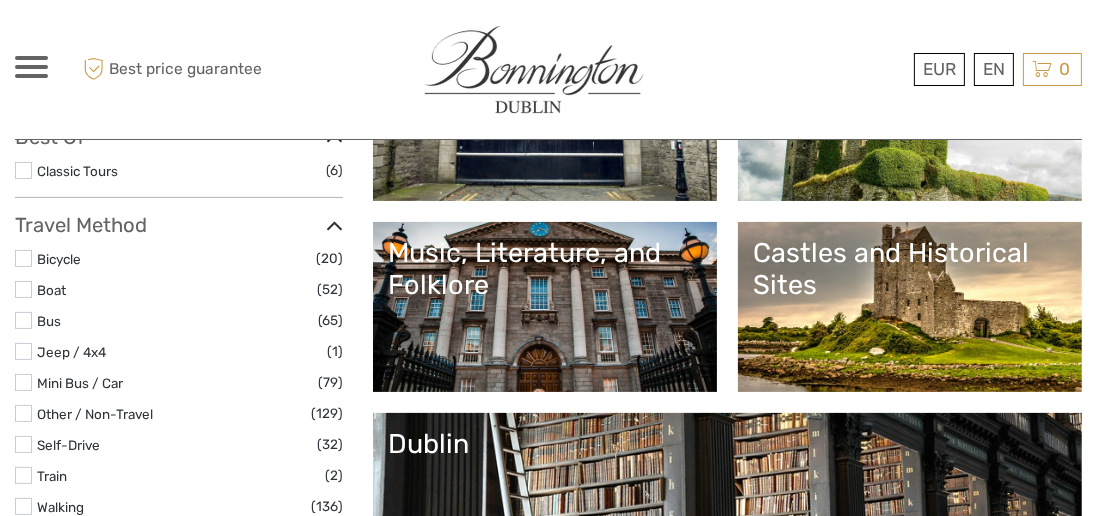 select 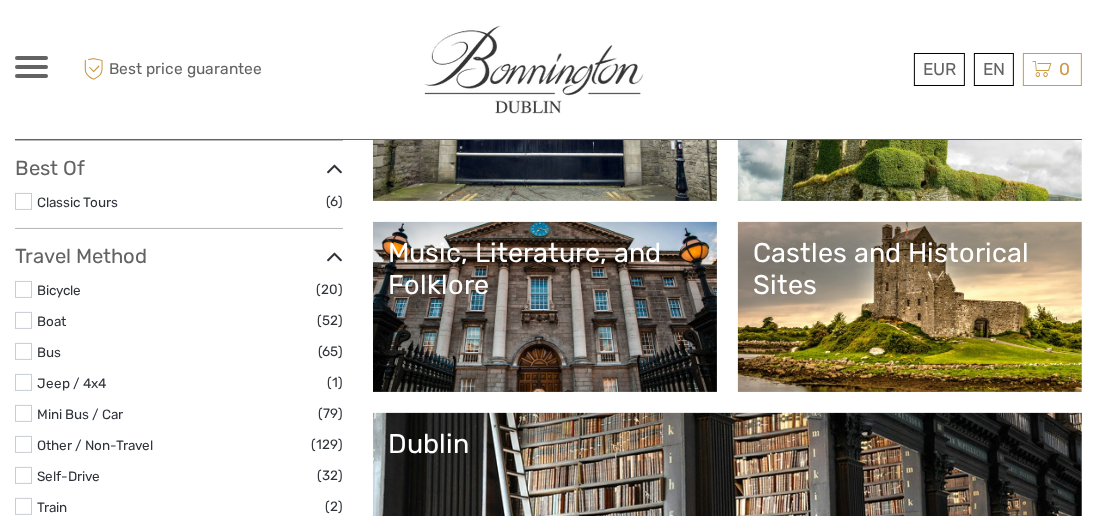 scroll, scrollTop: 0, scrollLeft: 0, axis: both 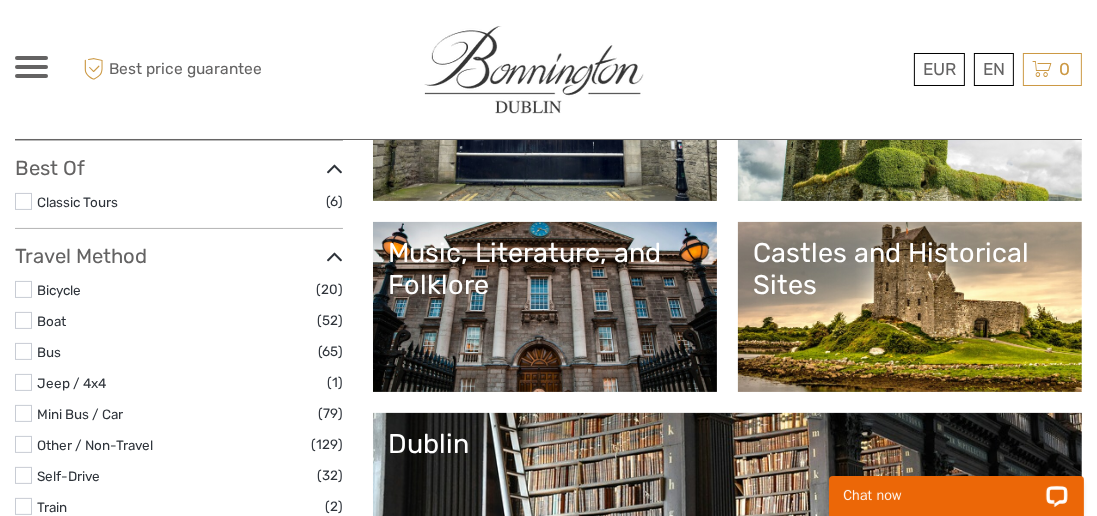 click at bounding box center (31, 76) 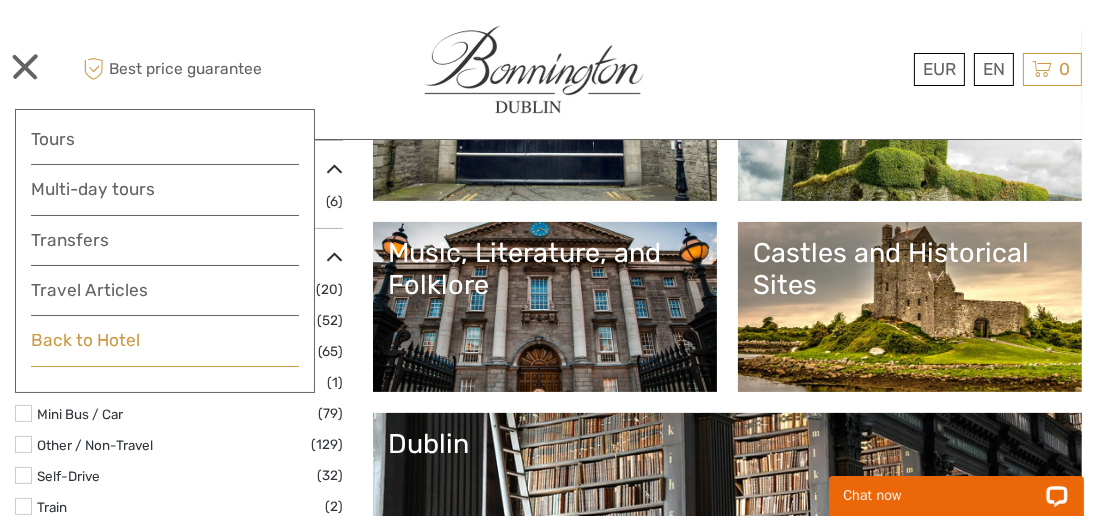 click on "Back to Hotel" at bounding box center [165, 346] 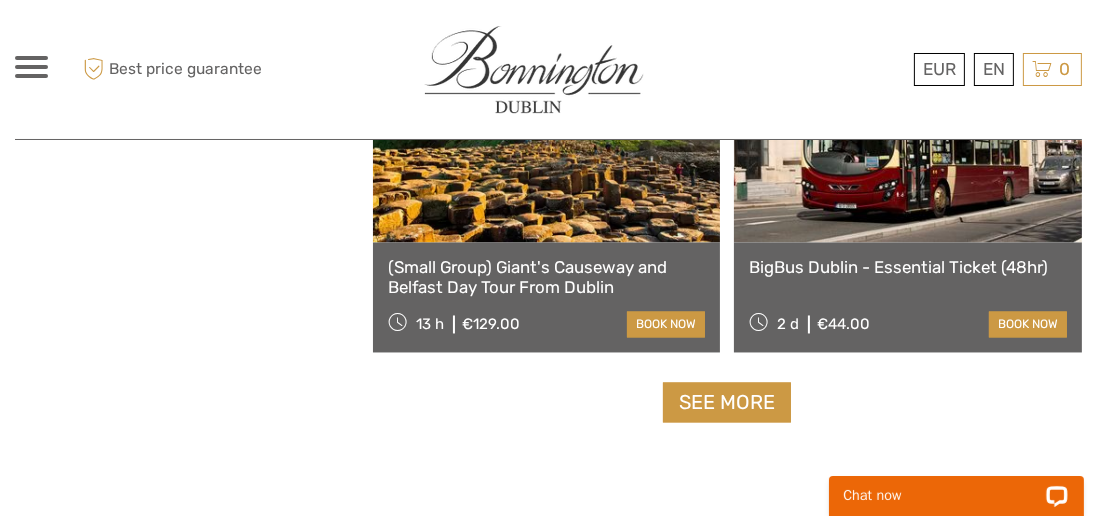 scroll, scrollTop: 3777, scrollLeft: 0, axis: vertical 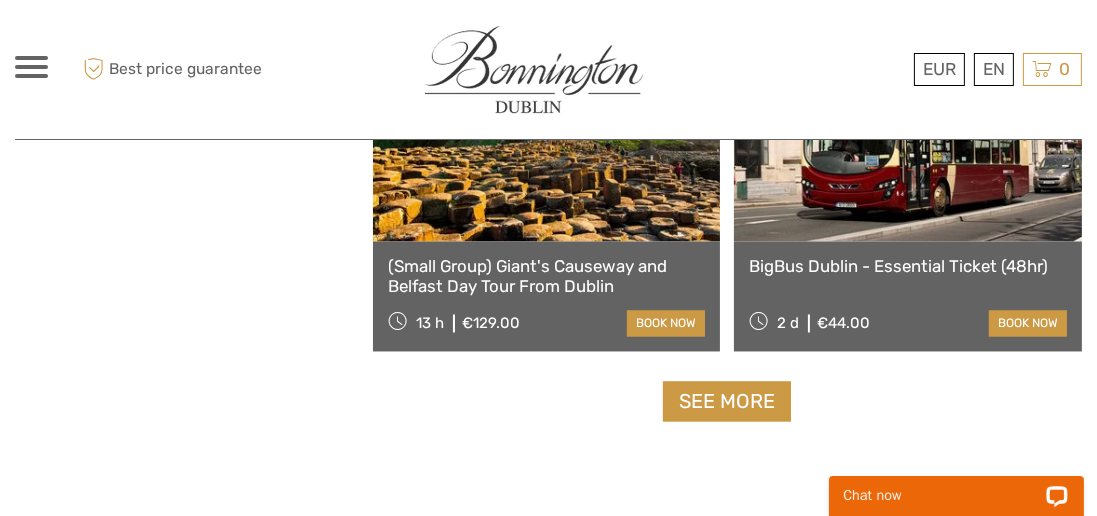 click on "See more" at bounding box center (727, 402) 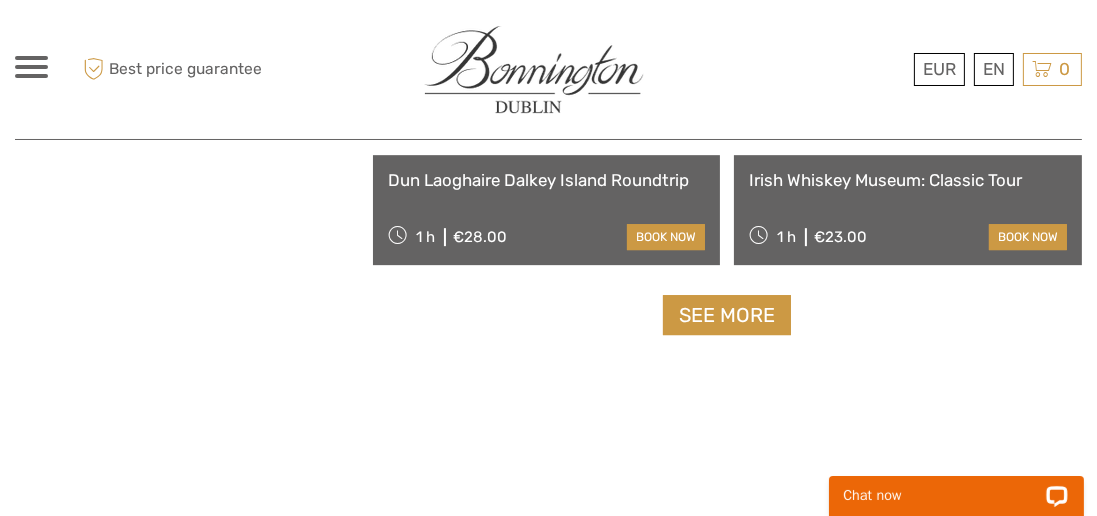 scroll, scrollTop: 6138, scrollLeft: 0, axis: vertical 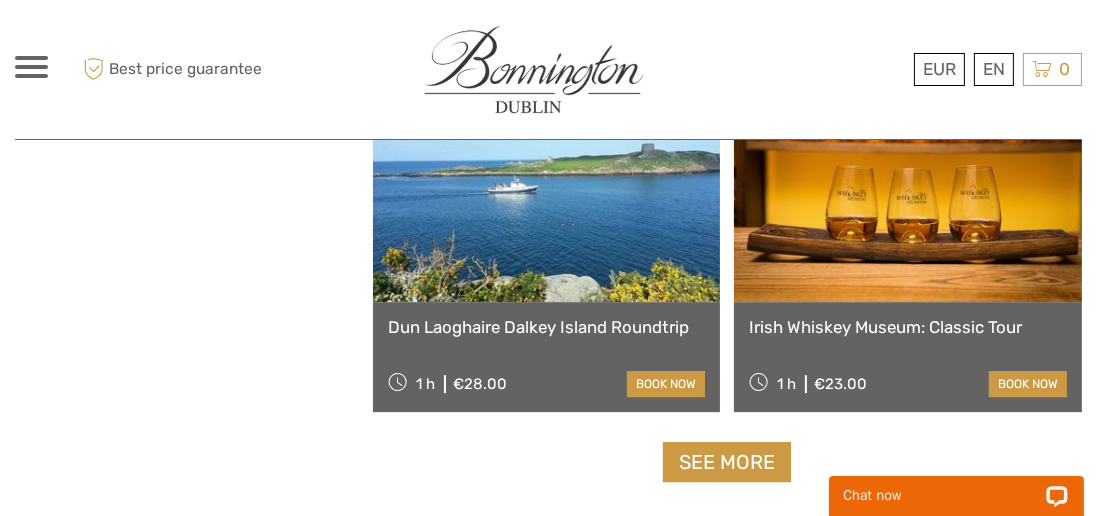 click on "See more" at bounding box center [727, 462] 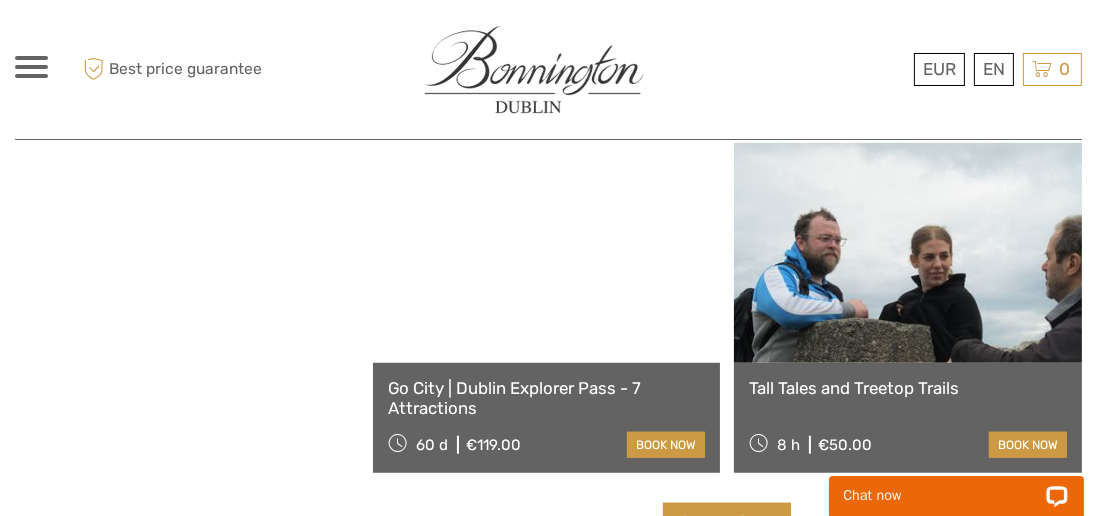 scroll, scrollTop: 9174, scrollLeft: 0, axis: vertical 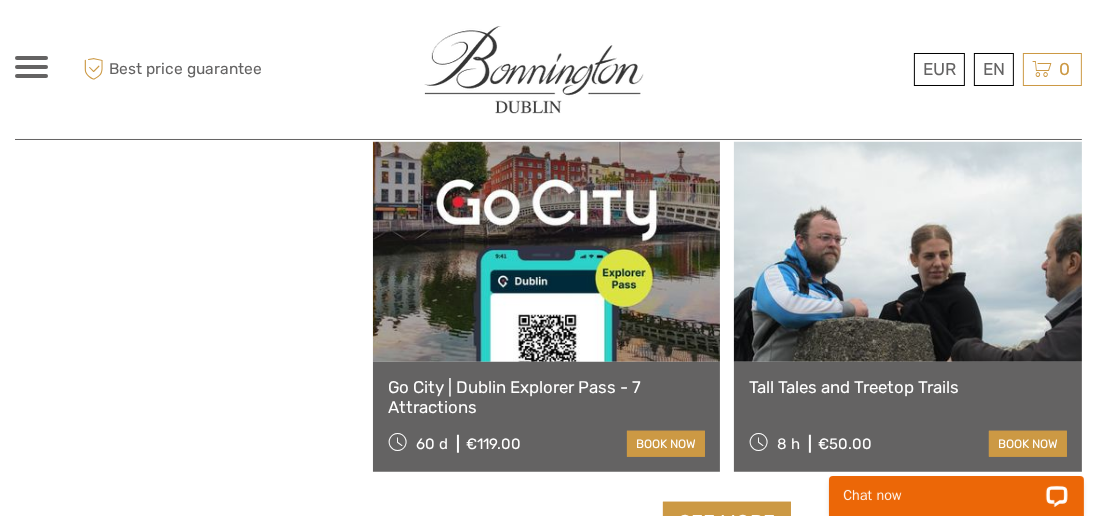 click on "See more" at bounding box center (727, 522) 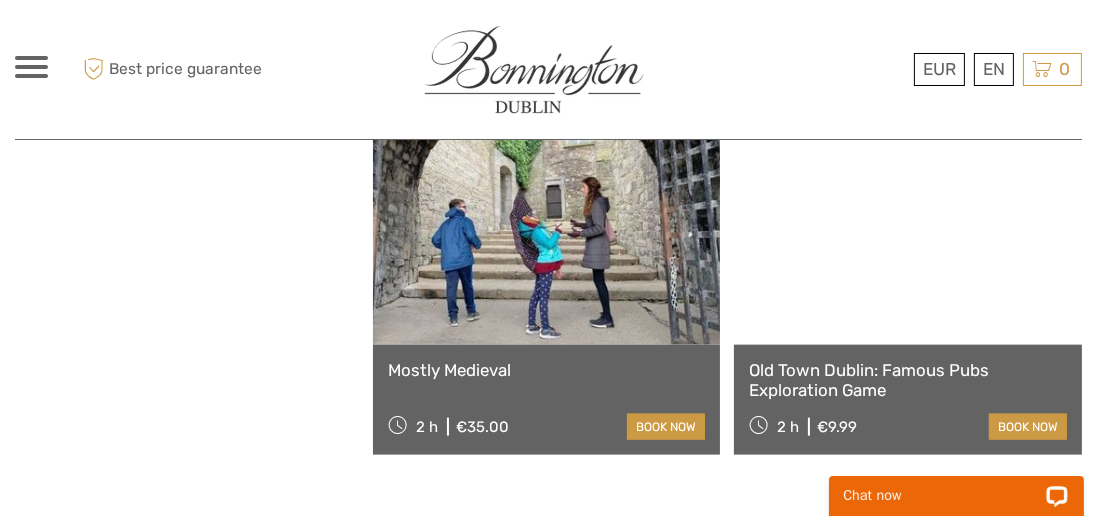 scroll, scrollTop: 10224, scrollLeft: 0, axis: vertical 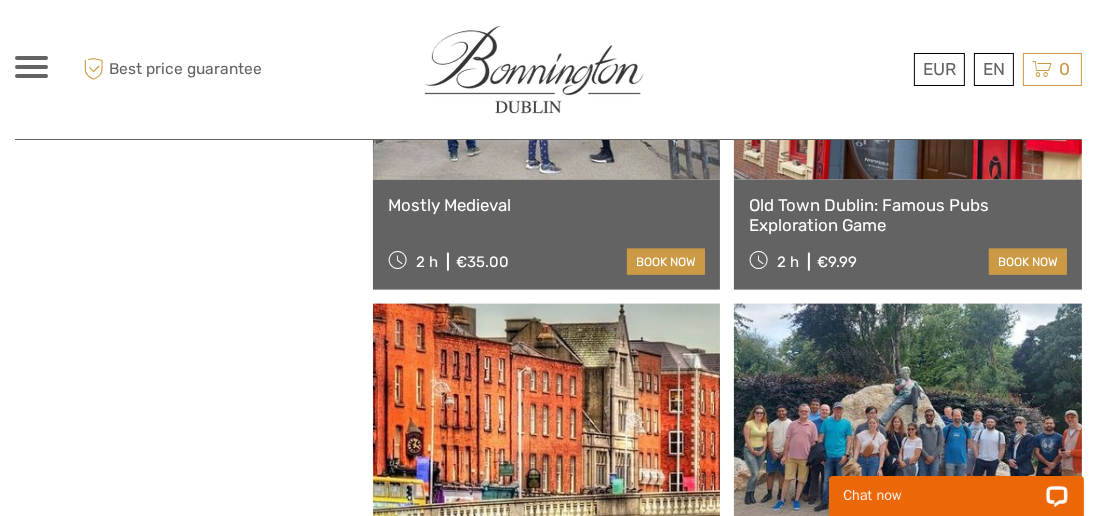 click on "Show filters
Hide filters
Filters
Showing ( 72 ) out of ( 516 ) tours
Clear all filters
Price
€4.00   €2,395.00
Clear
Private tours
Best Of
Classic Tours
(6)
No available tags
Travel Method
Bicycle
(20)
Boat
(52)
Bus
(65)
Jeep / 4x4" at bounding box center [194, -3840] 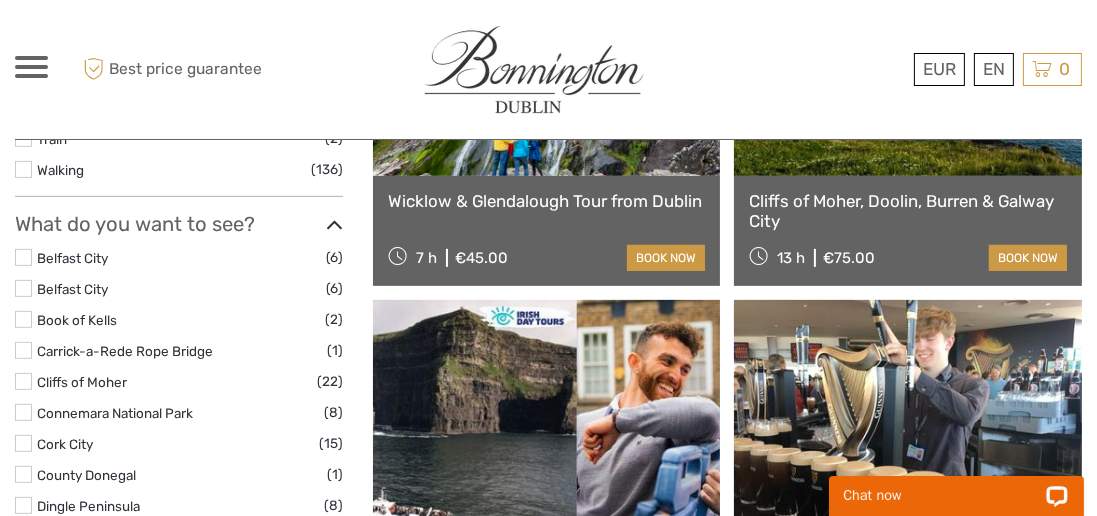 scroll, scrollTop: 767, scrollLeft: 0, axis: vertical 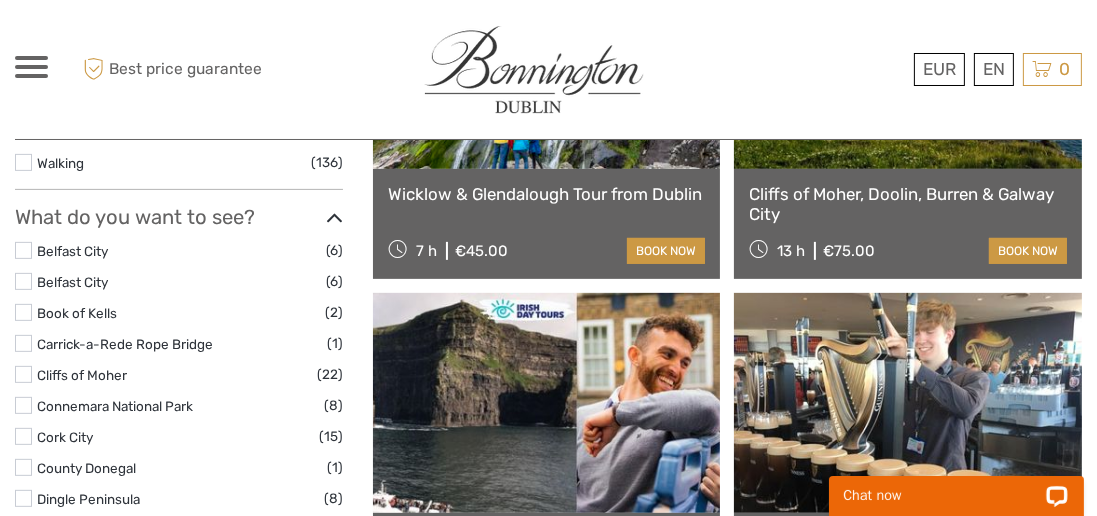 click at bounding box center [23, 529] 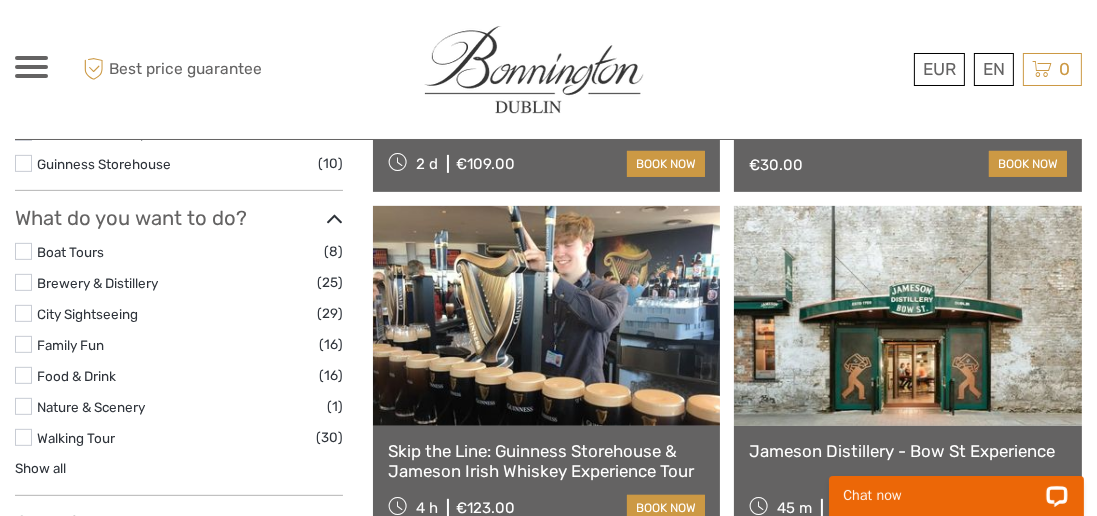 scroll, scrollTop: 808, scrollLeft: 0, axis: vertical 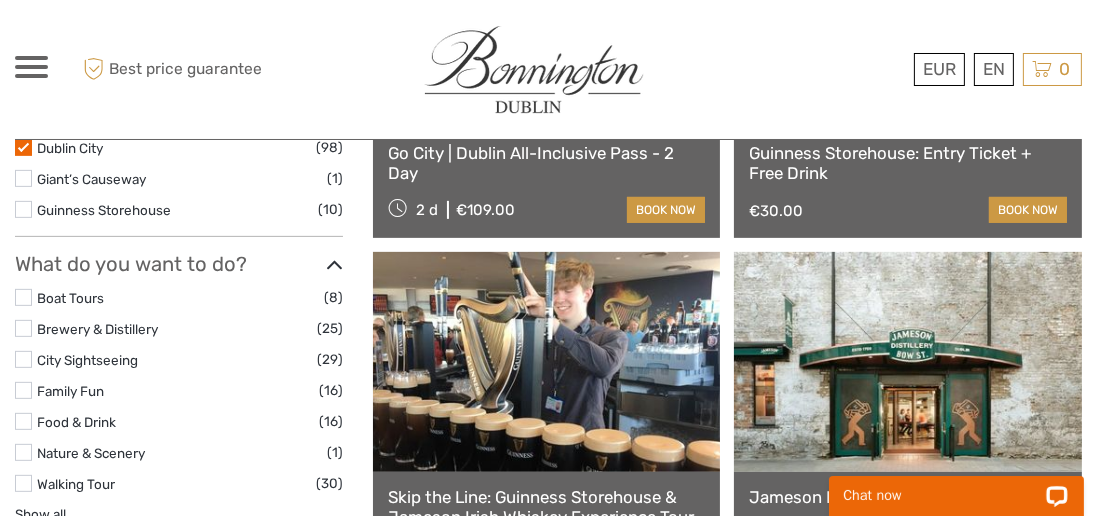 click at bounding box center [908, 362] 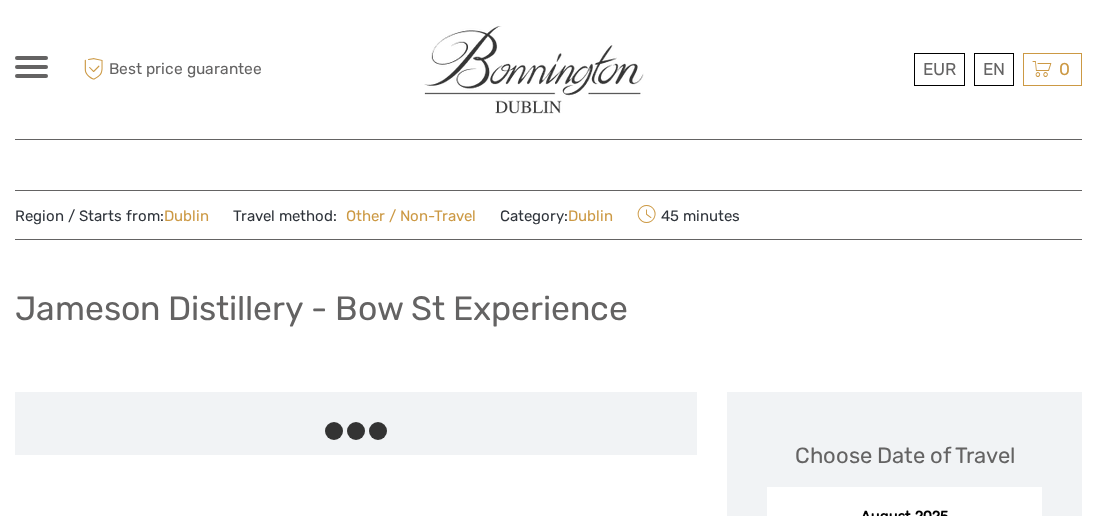scroll, scrollTop: 0, scrollLeft: 0, axis: both 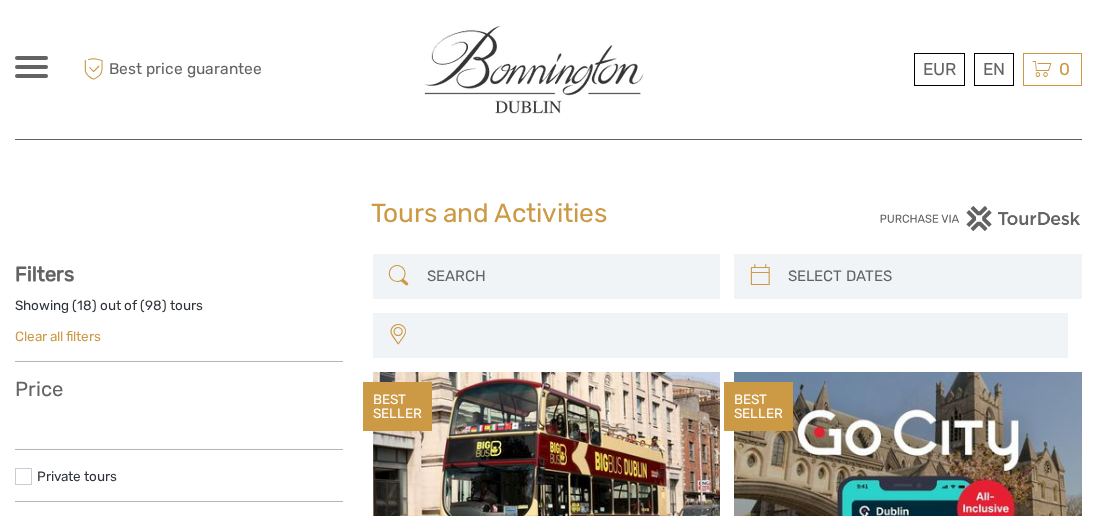 select 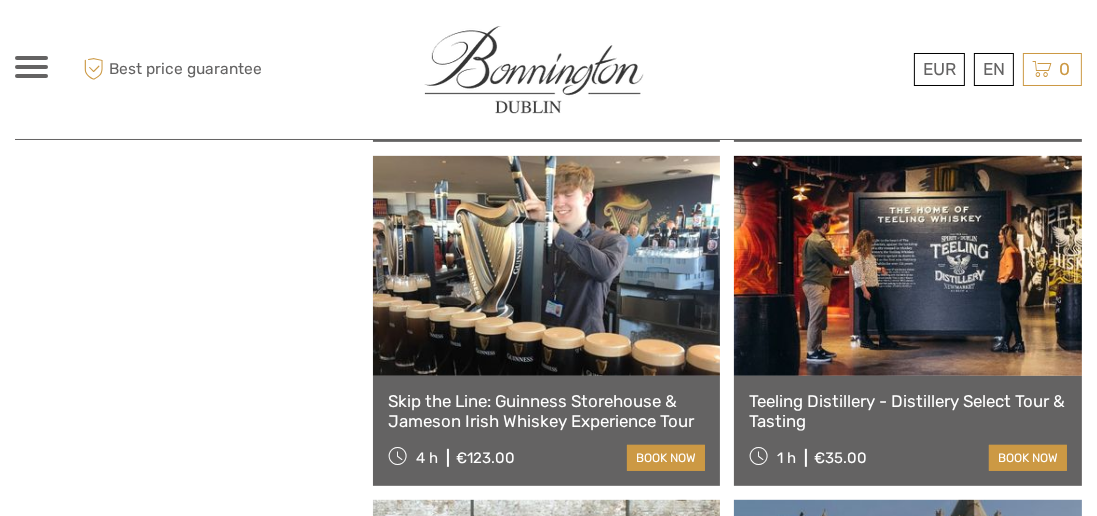 select 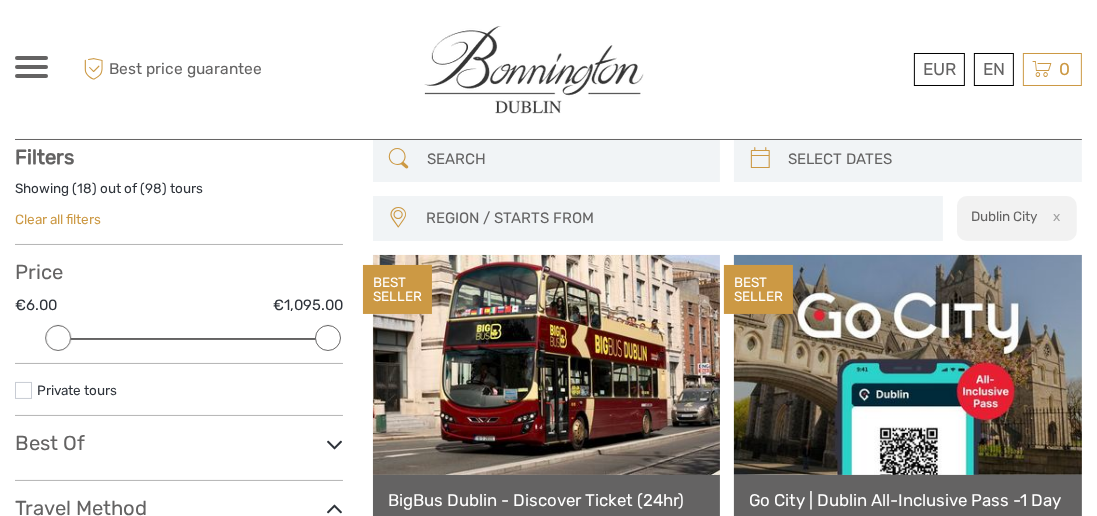 scroll, scrollTop: 0, scrollLeft: 0, axis: both 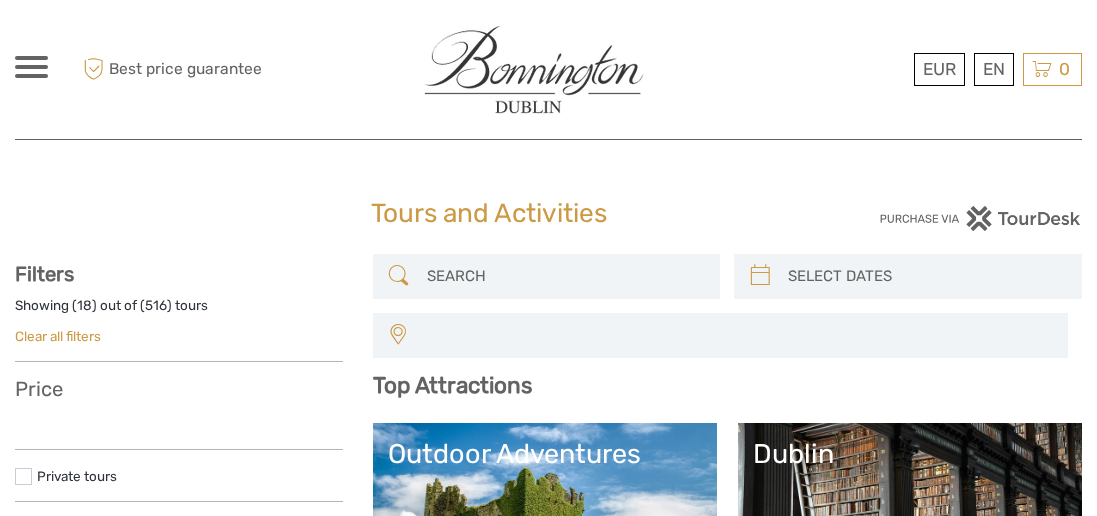 select 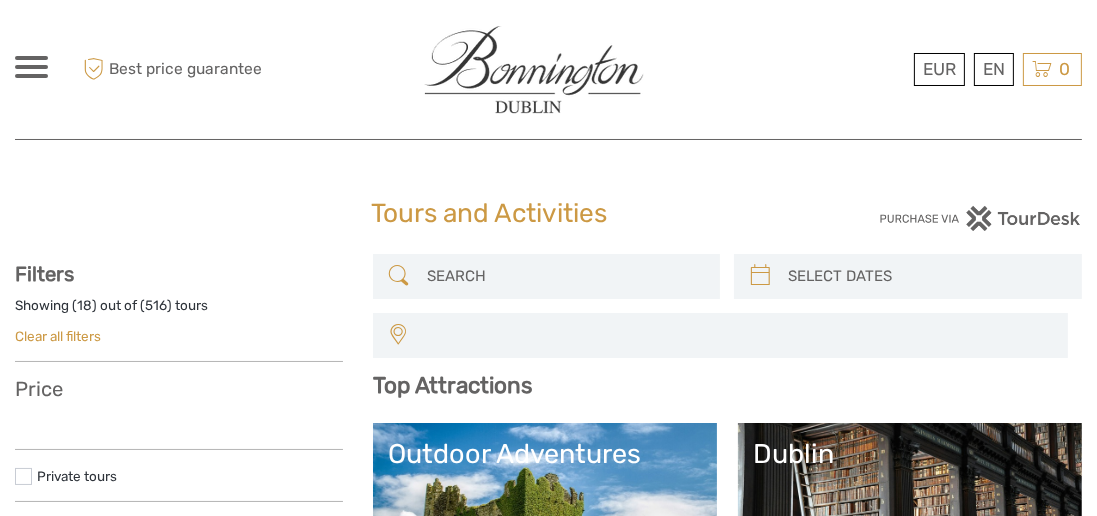 select 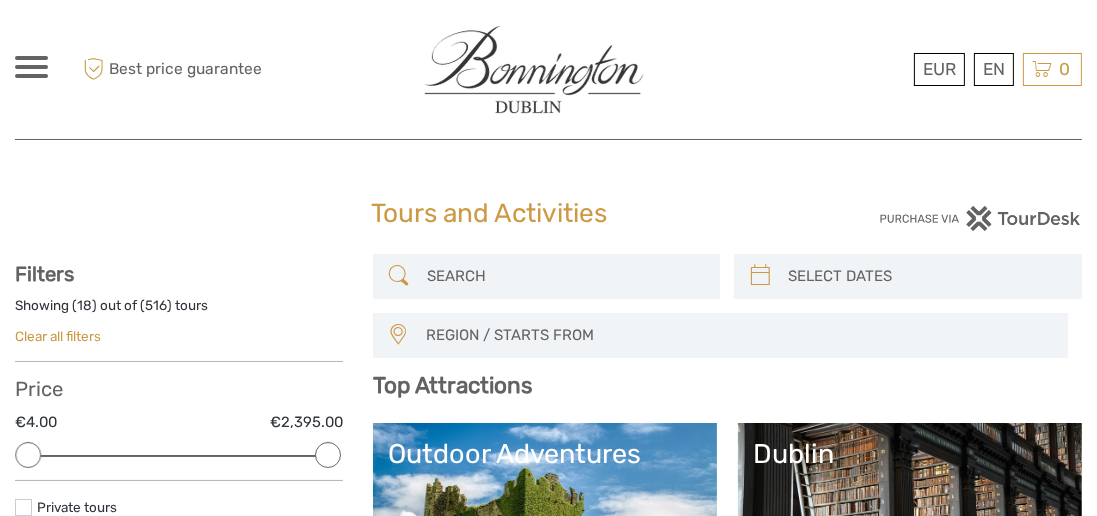 scroll, scrollTop: 0, scrollLeft: 0, axis: both 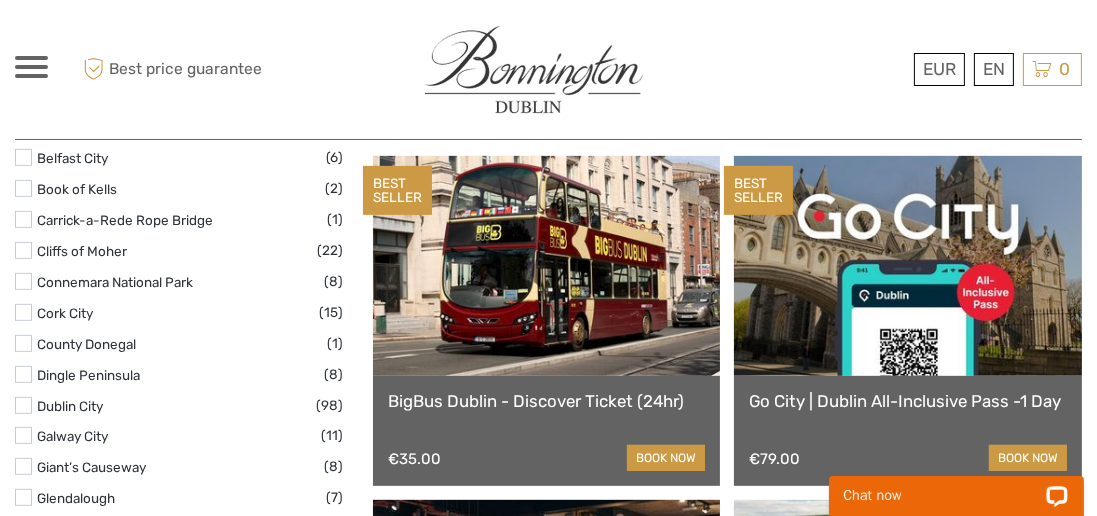 click on "Howth Village" at bounding box center (80, 560) 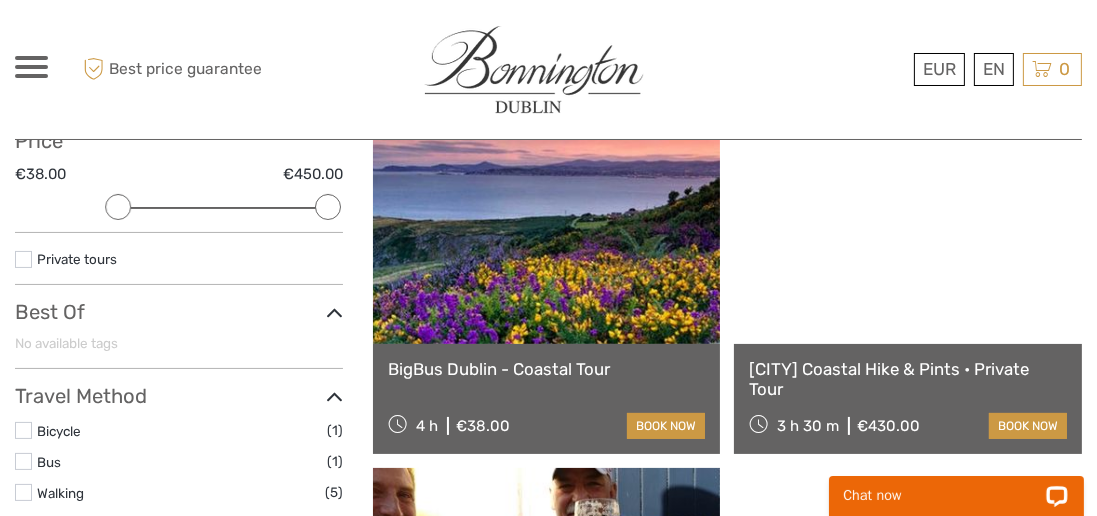 scroll, scrollTop: 0, scrollLeft: 0, axis: both 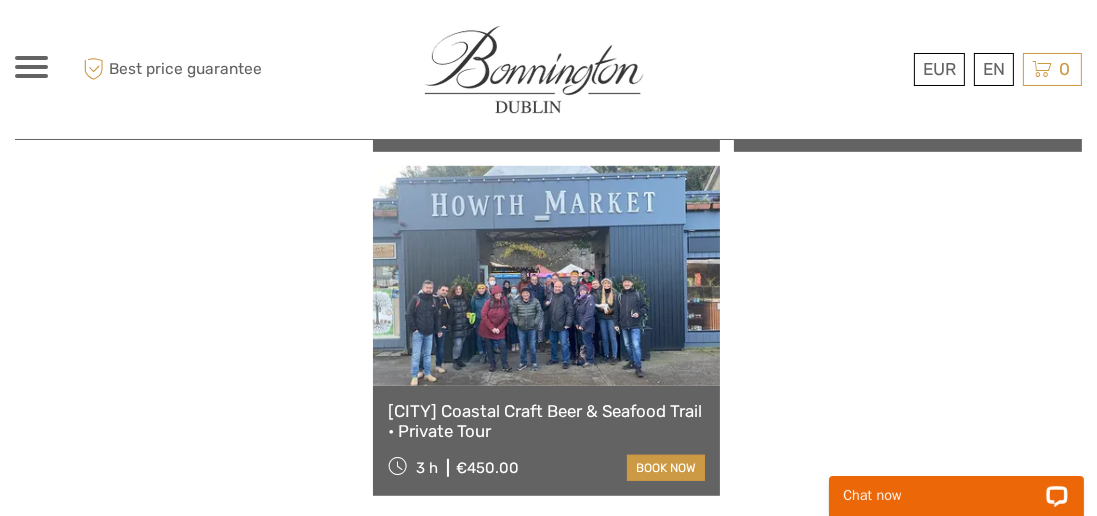 click on "Tours and Activities
Tours and Activities
REGION / STARTS FROM
[CITY]/[CITY]/[CITY]
[CITY]
[CITY]
[CITY]
[CITY]
[COUNTRY]
[CITY] - [CITY]
[CITY]
[CITY]/[CITY]/[CITY]
[CITY]/[CITY]/[CITY]
[CITY]/[CITY]/[CITY]
[CITY]/[CITY]/[CITY]/[CITY]
[CITY]/[CITY]/[CITY]
[CITY]
[CITY]
[CITY]
[COUNTRY]
[CITY] - [CITY]
[CITY]
[CITY]/[CITY]/[CITY]
[CITY]/[CITY]/[CITY]
[CITY]/[CITY]/[CITY]
[CITY]/[CITY]/[CITY]/[CITY]
Show filters
7" at bounding box center (548, -261) 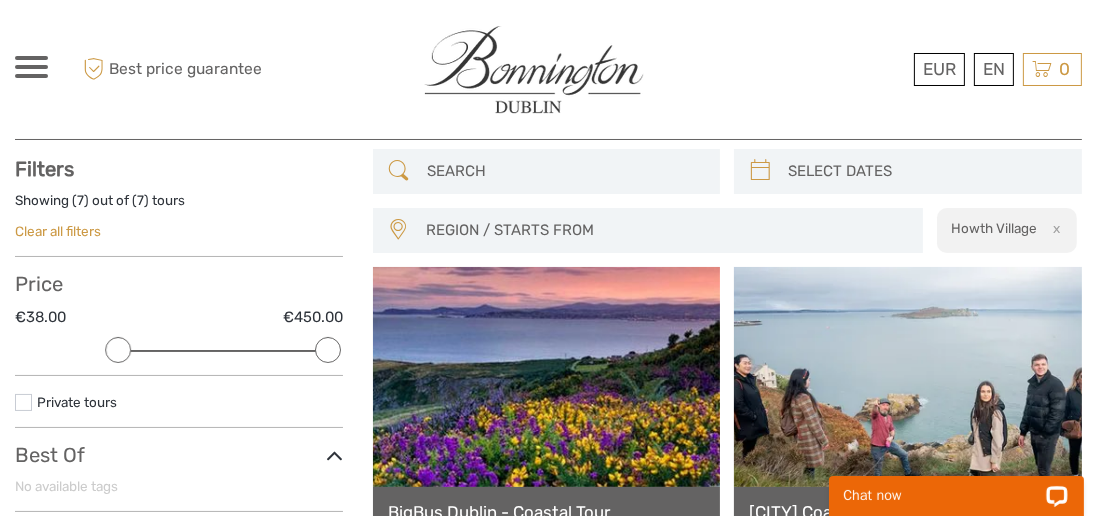 scroll, scrollTop: 110, scrollLeft: 0, axis: vertical 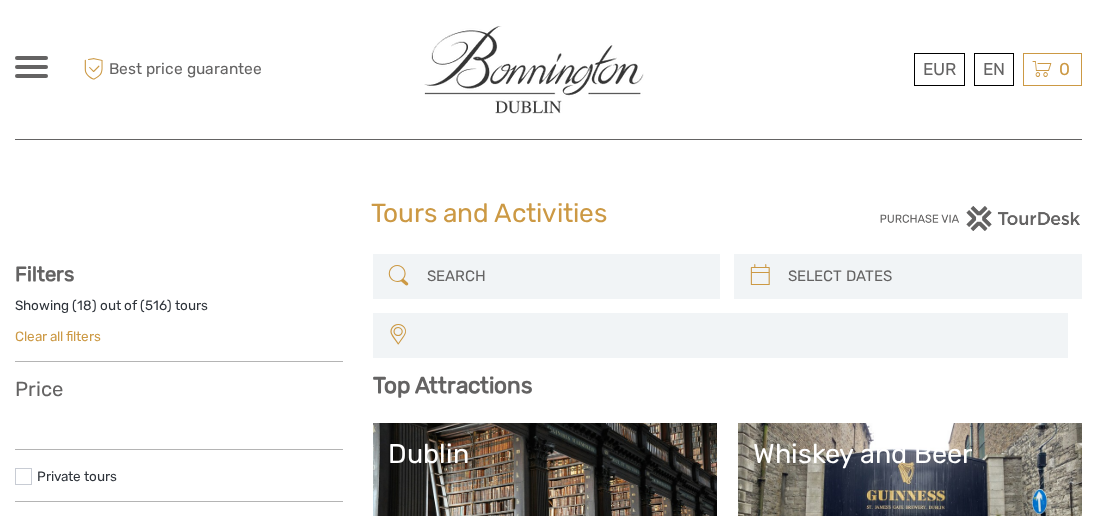 select 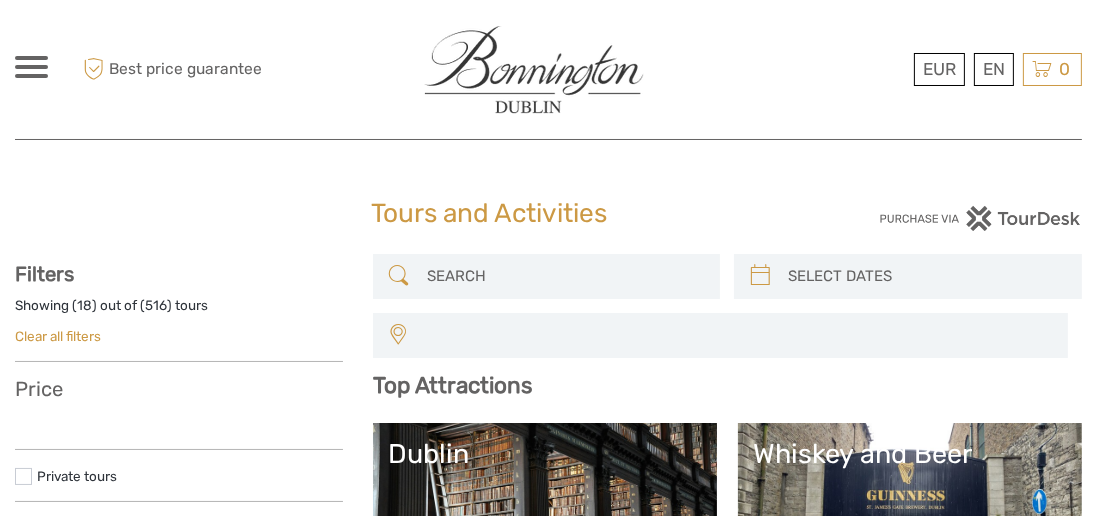 select 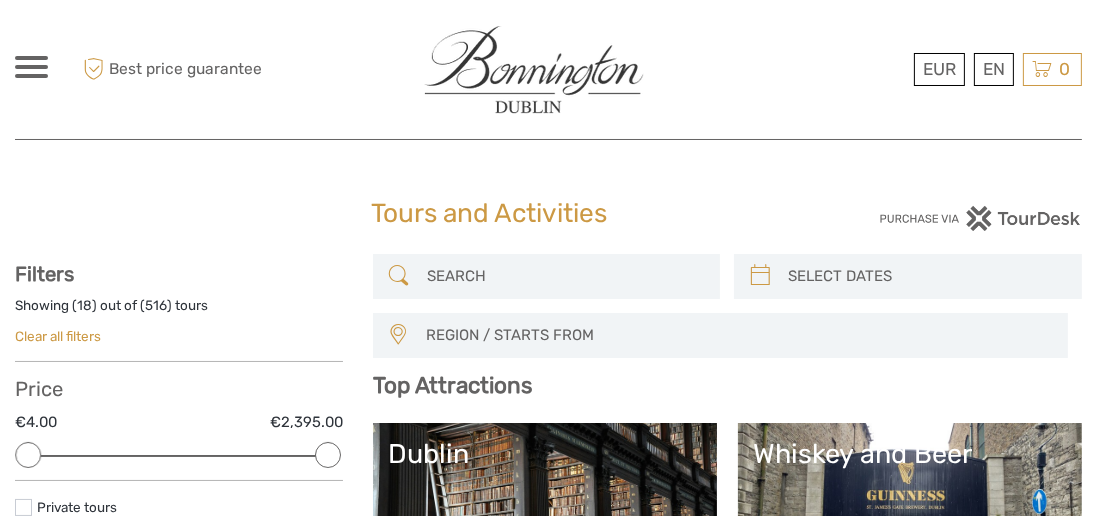 scroll, scrollTop: 0, scrollLeft: 0, axis: both 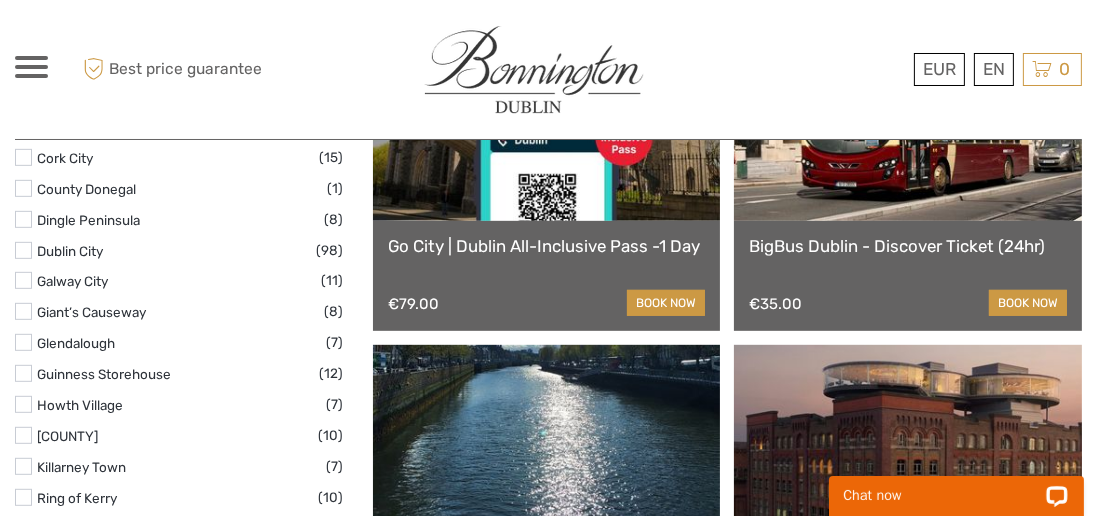 click on "Galway City" at bounding box center [179, 281] 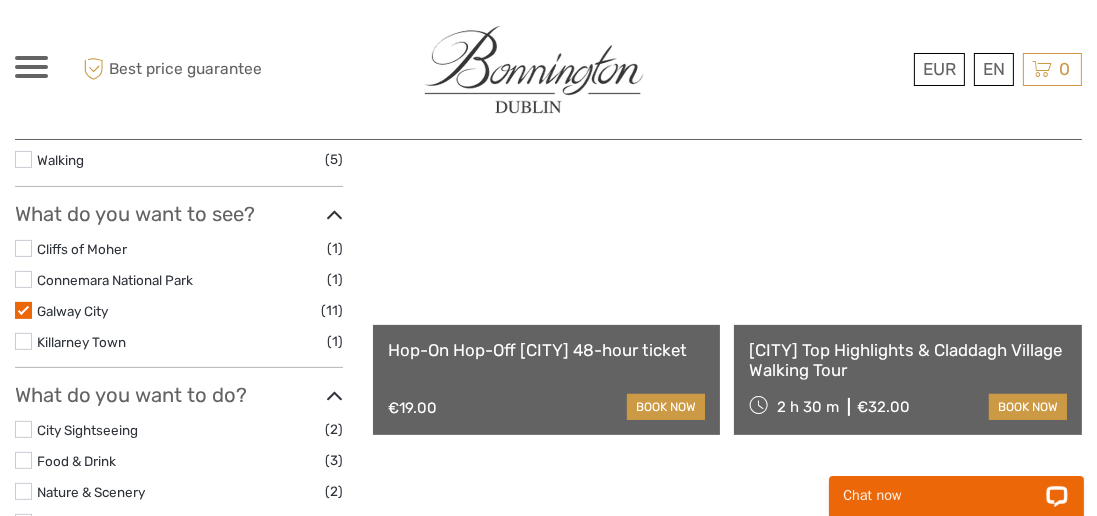 scroll, scrollTop: 522, scrollLeft: 0, axis: vertical 